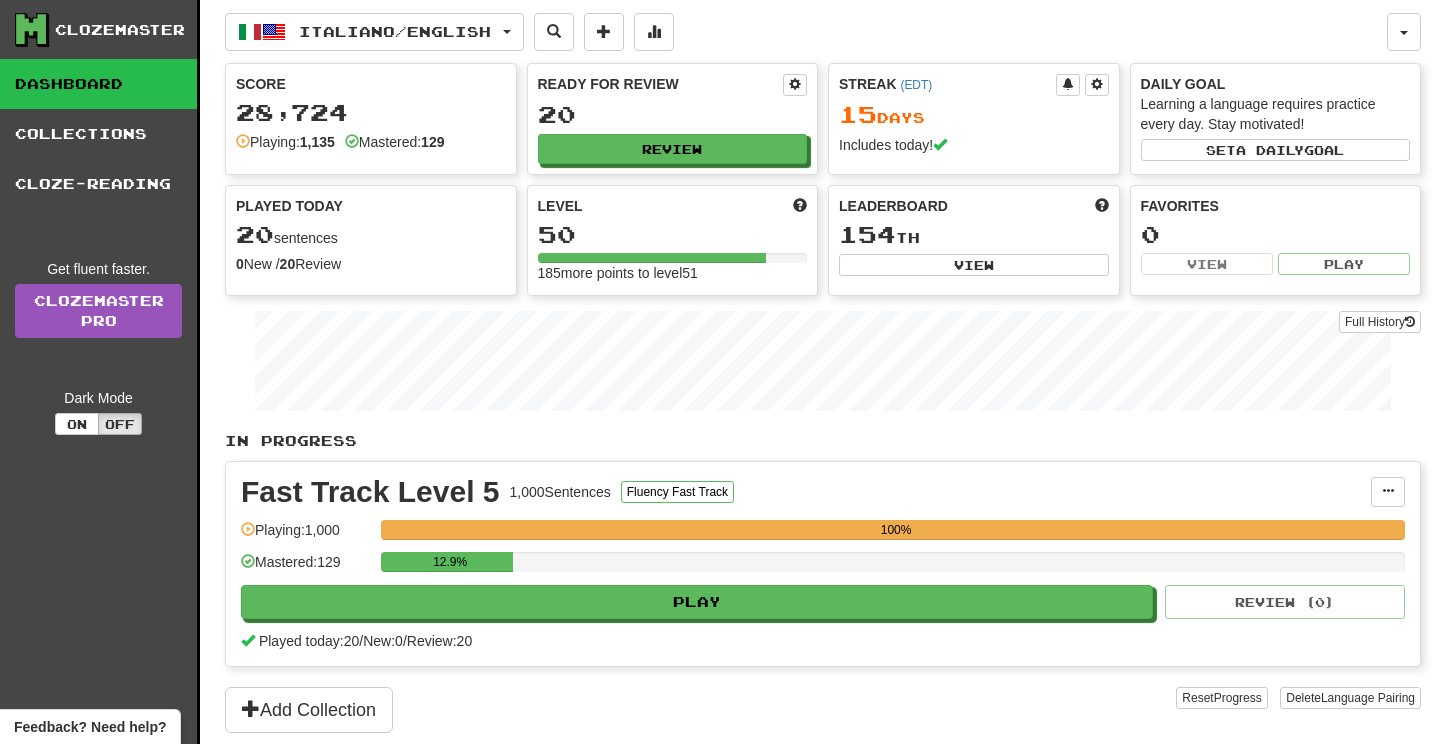 scroll, scrollTop: 0, scrollLeft: 0, axis: both 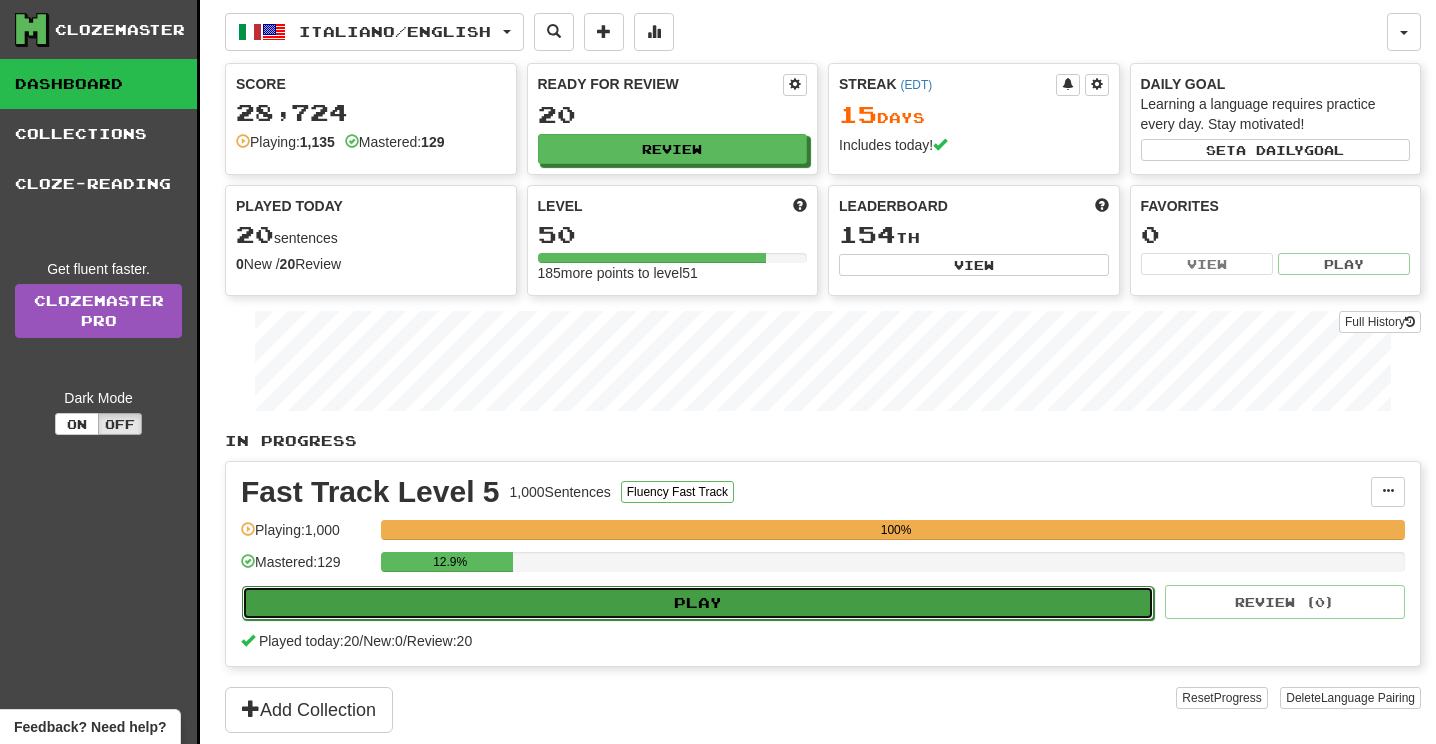 click on "Play" at bounding box center [698, 603] 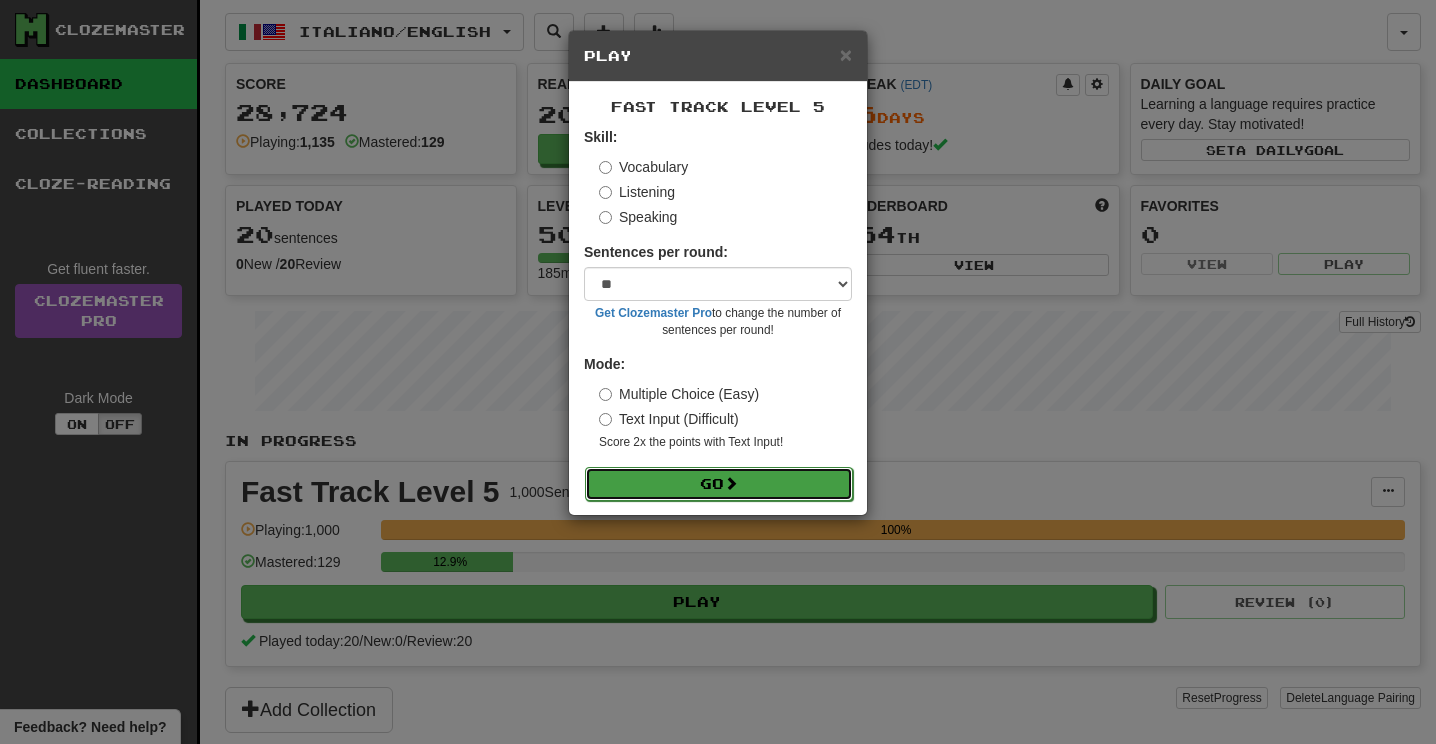 click on "Go" at bounding box center [719, 484] 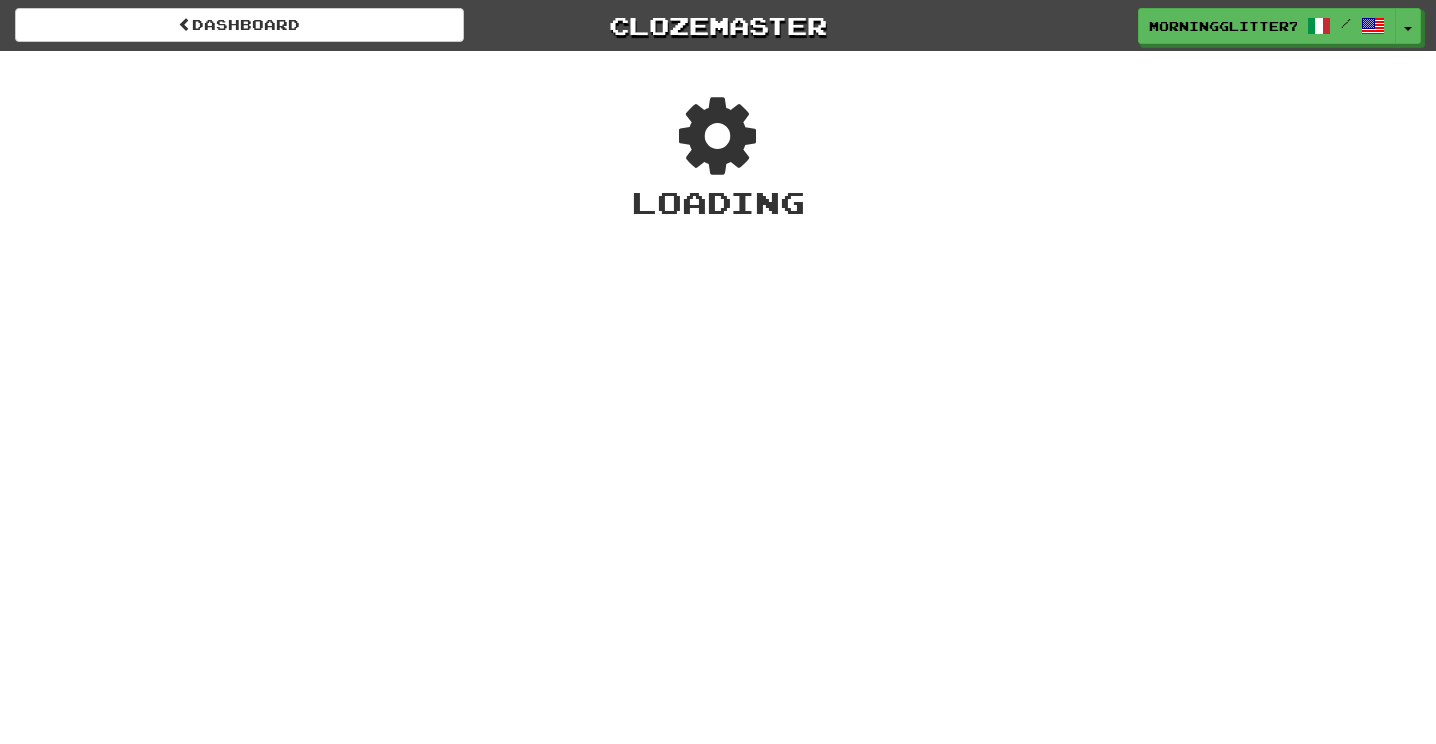 scroll, scrollTop: 0, scrollLeft: 0, axis: both 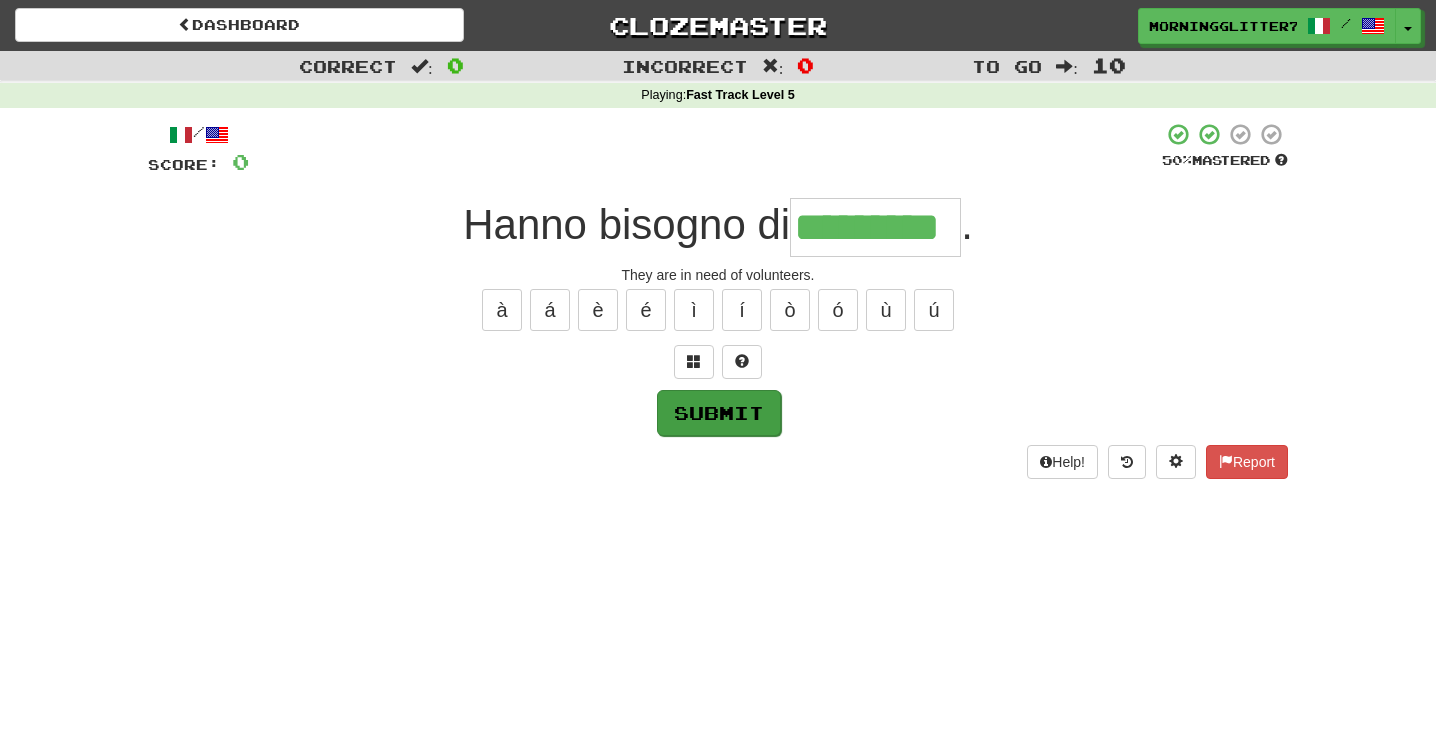 type on "*********" 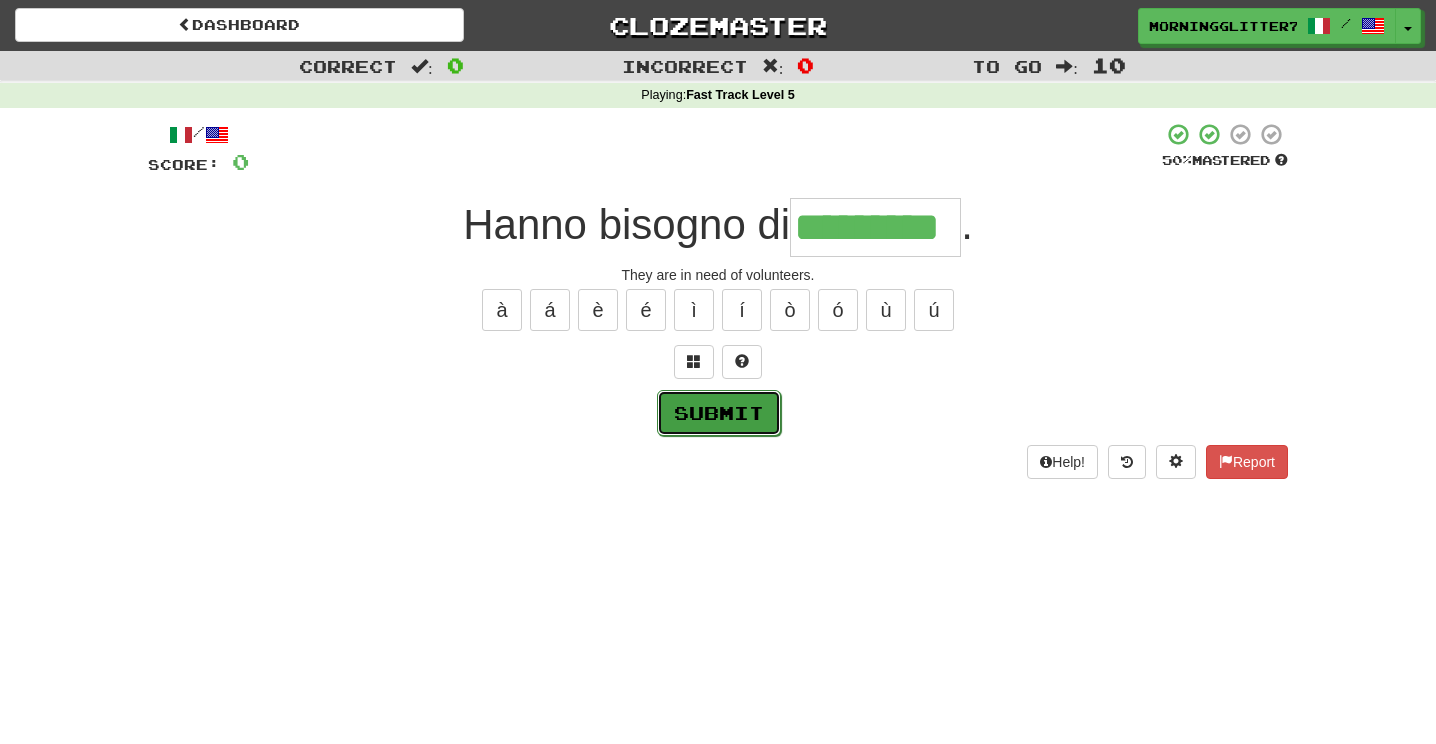 click on "Submit" at bounding box center (719, 413) 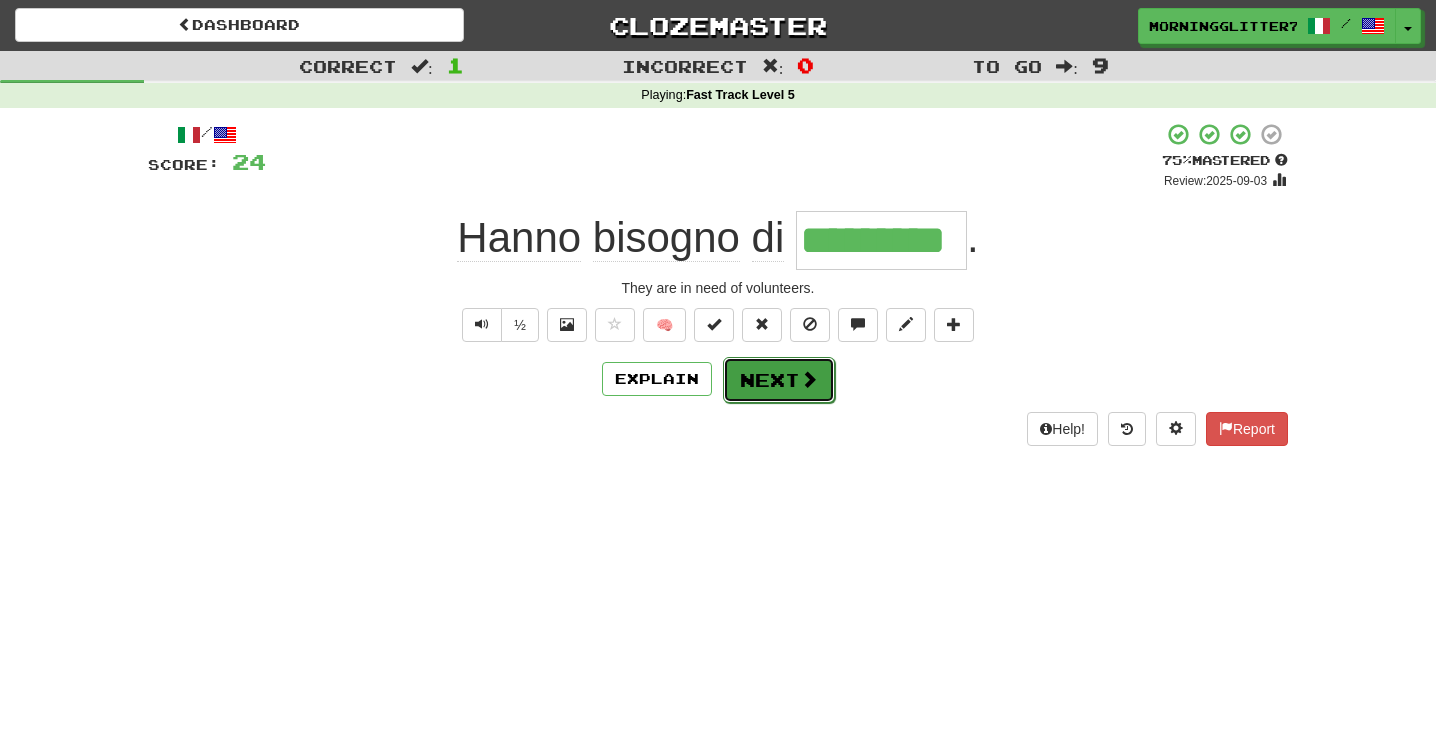 click at bounding box center [809, 379] 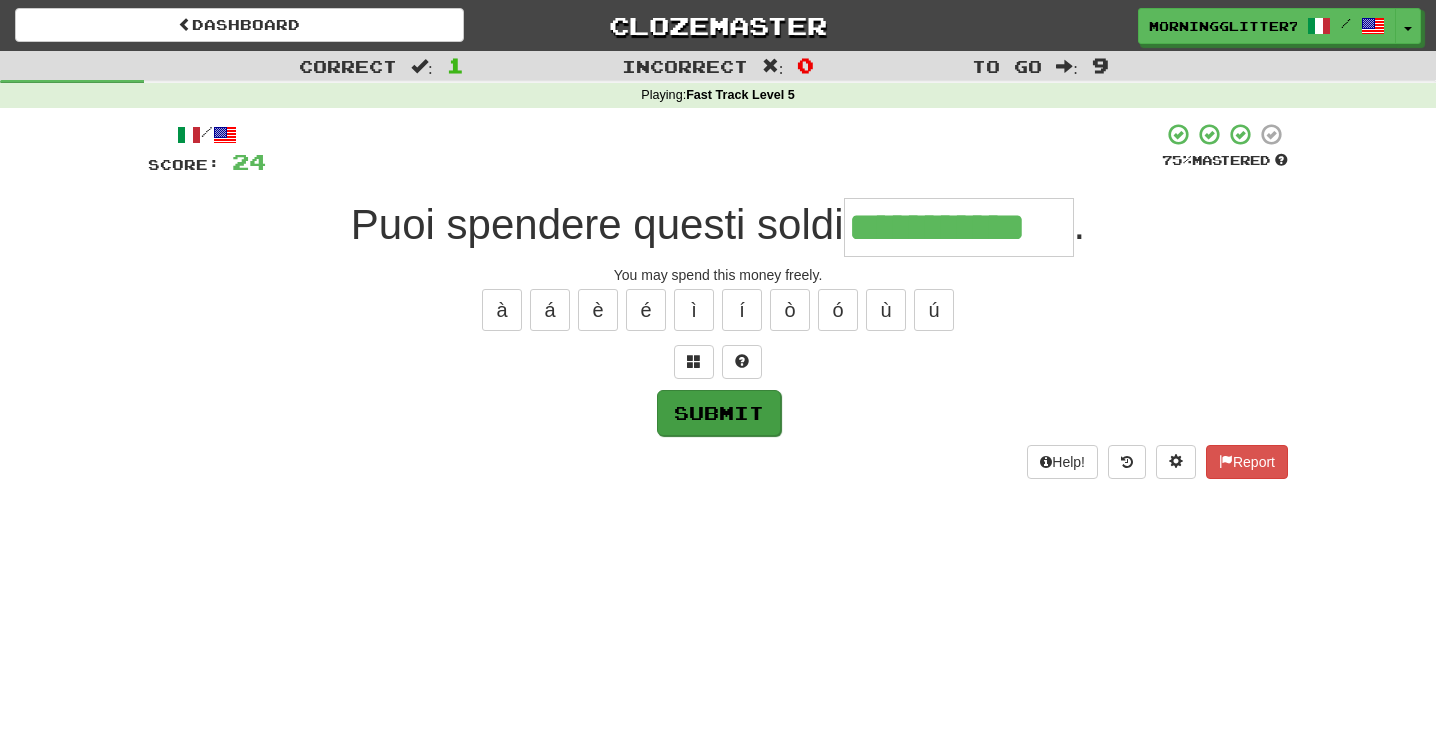 type on "**********" 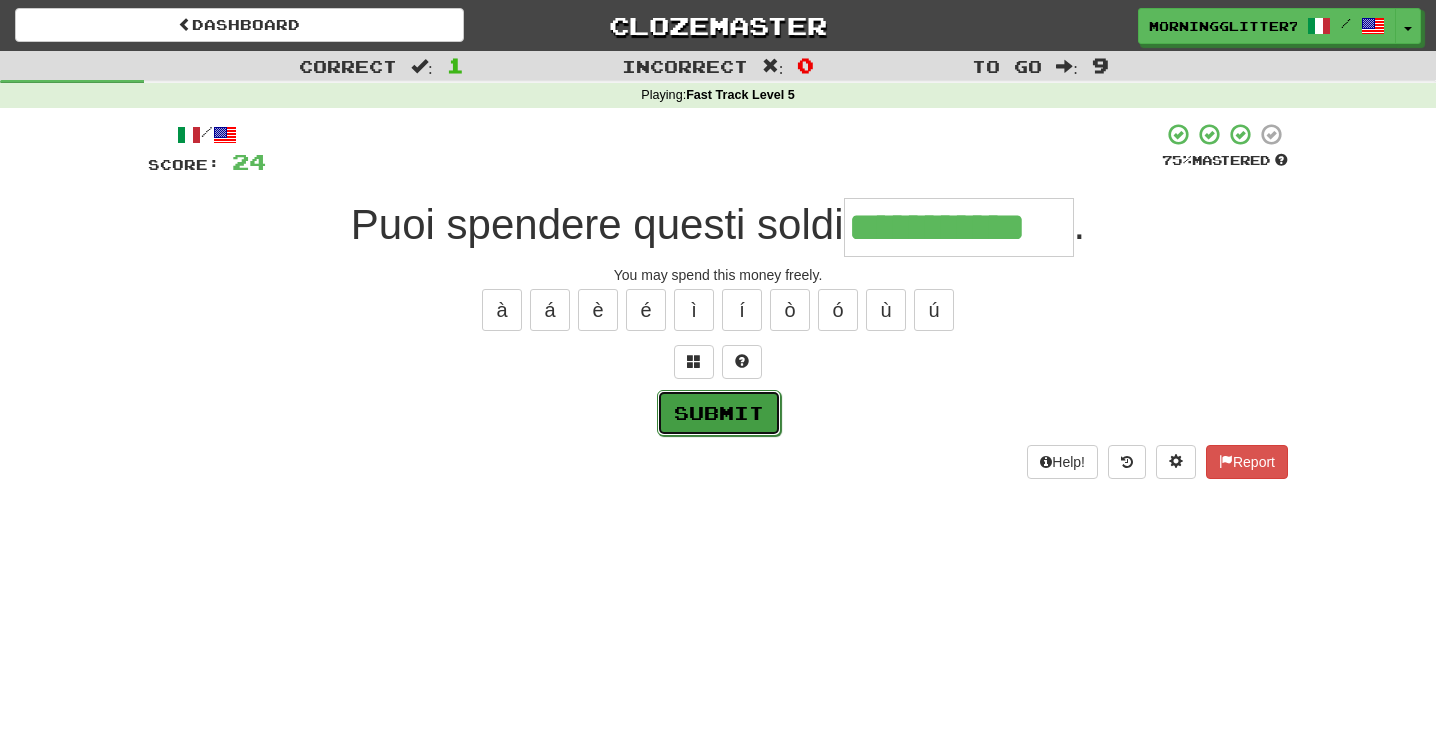 click on "Submit" at bounding box center (719, 413) 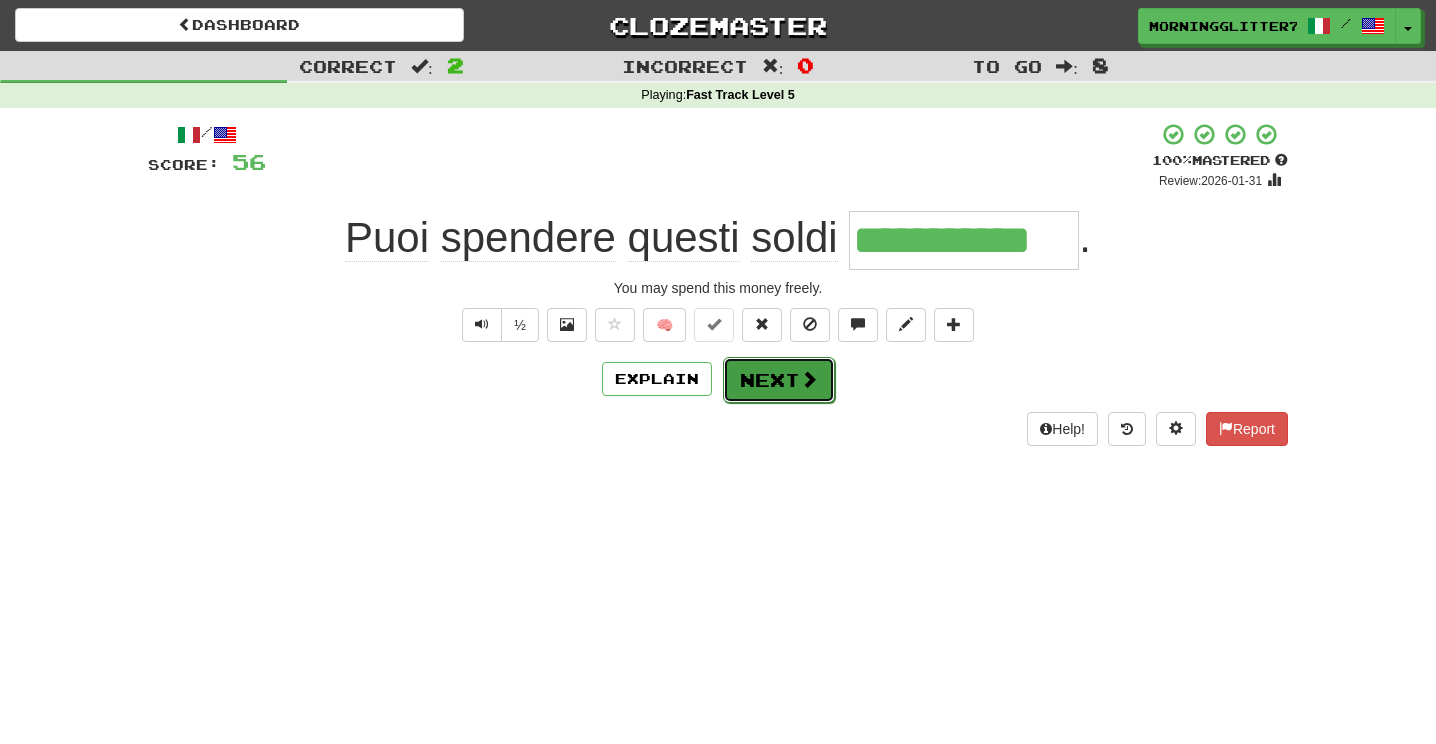 click on "Next" at bounding box center [779, 380] 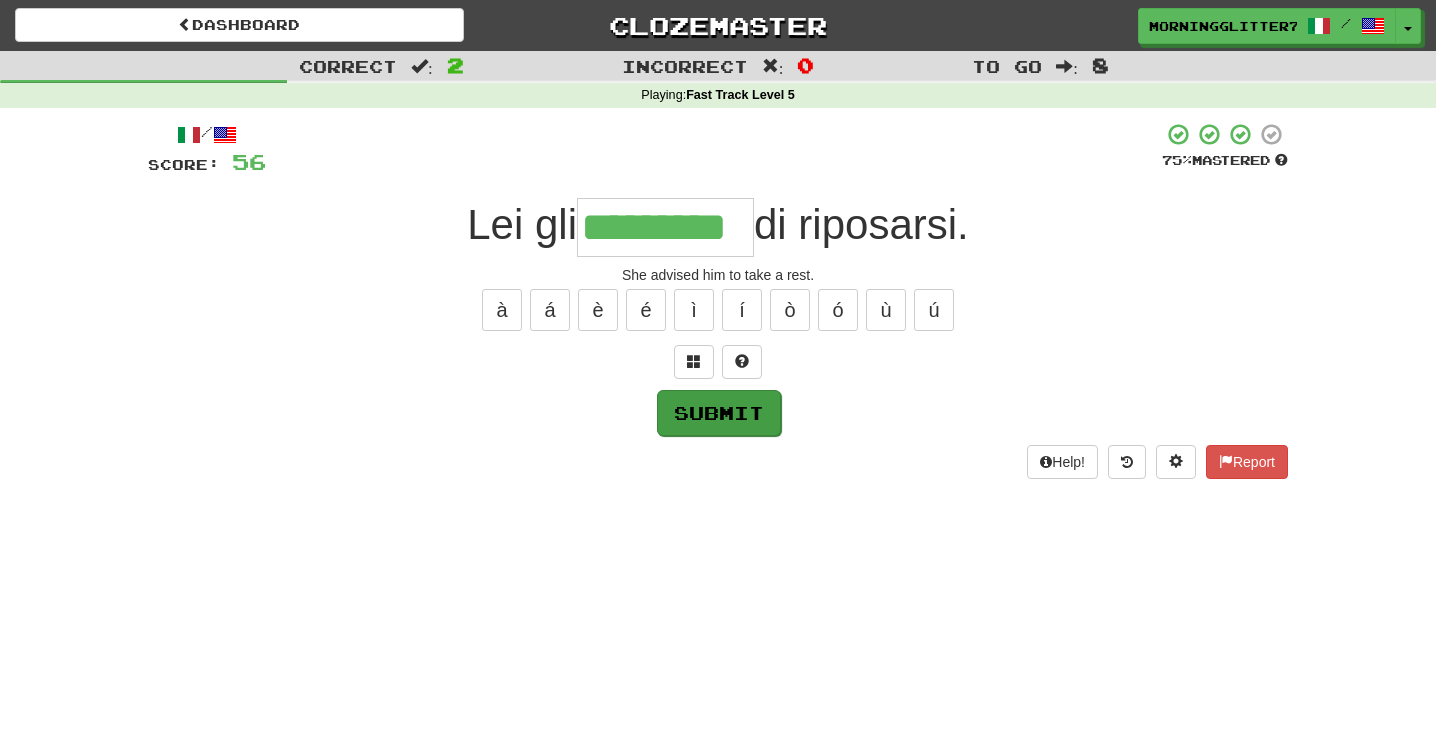 type on "*********" 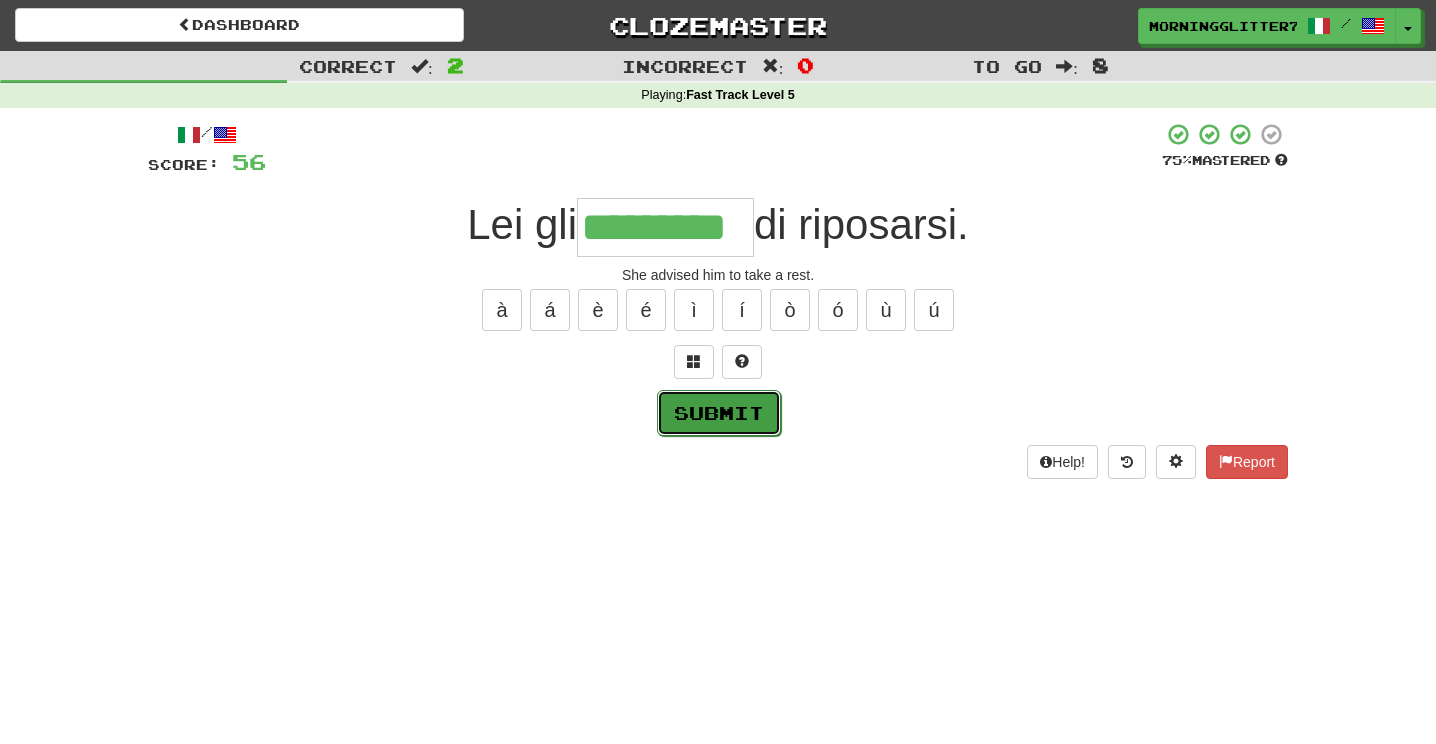click on "Submit" at bounding box center [719, 413] 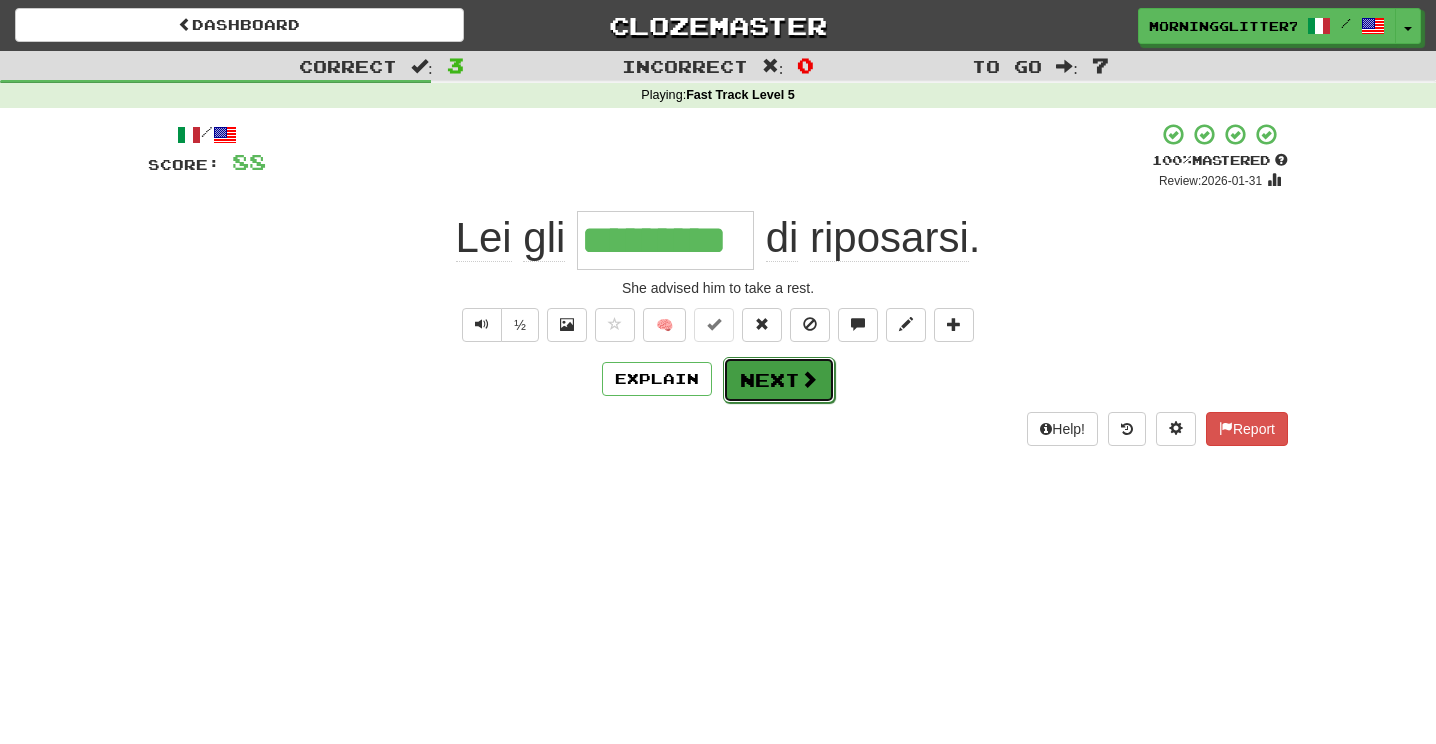 click on "Next" at bounding box center [779, 380] 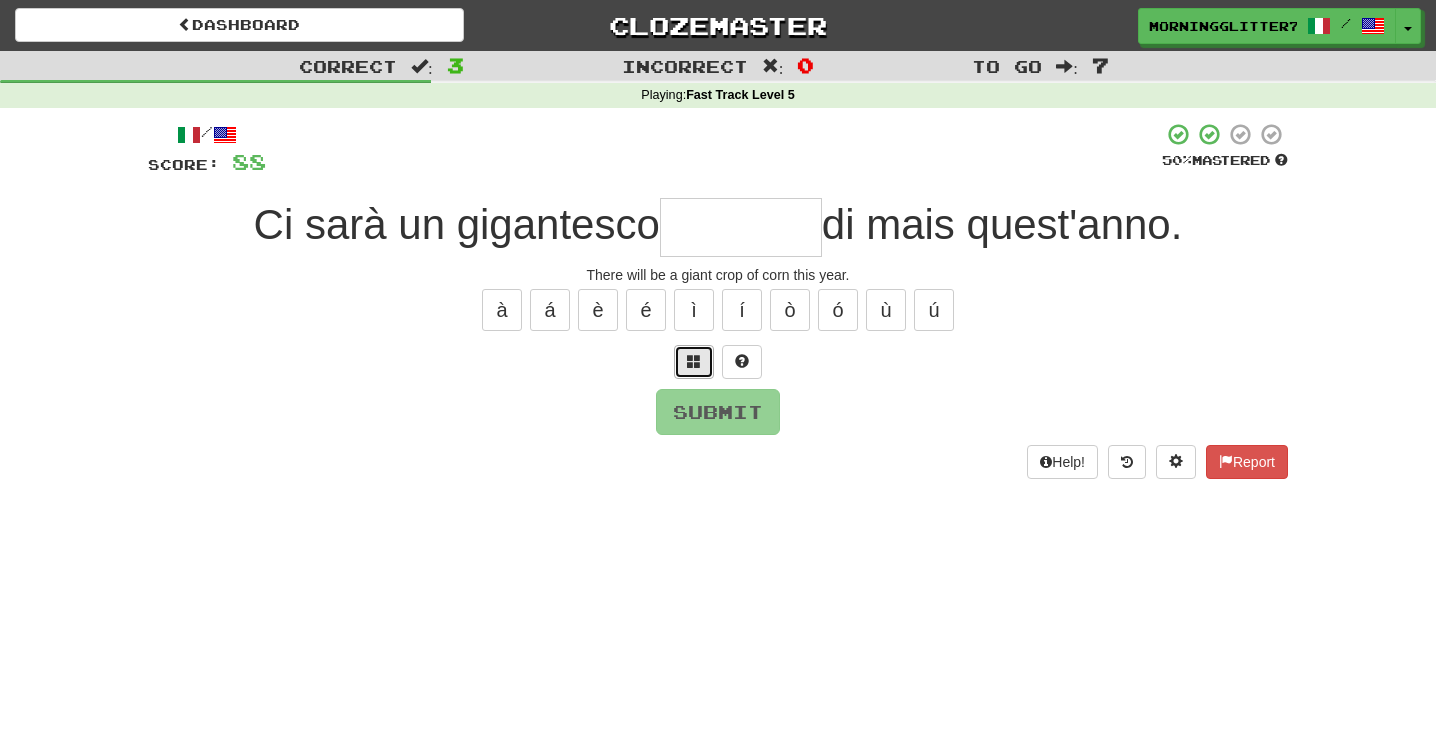 click at bounding box center [694, 361] 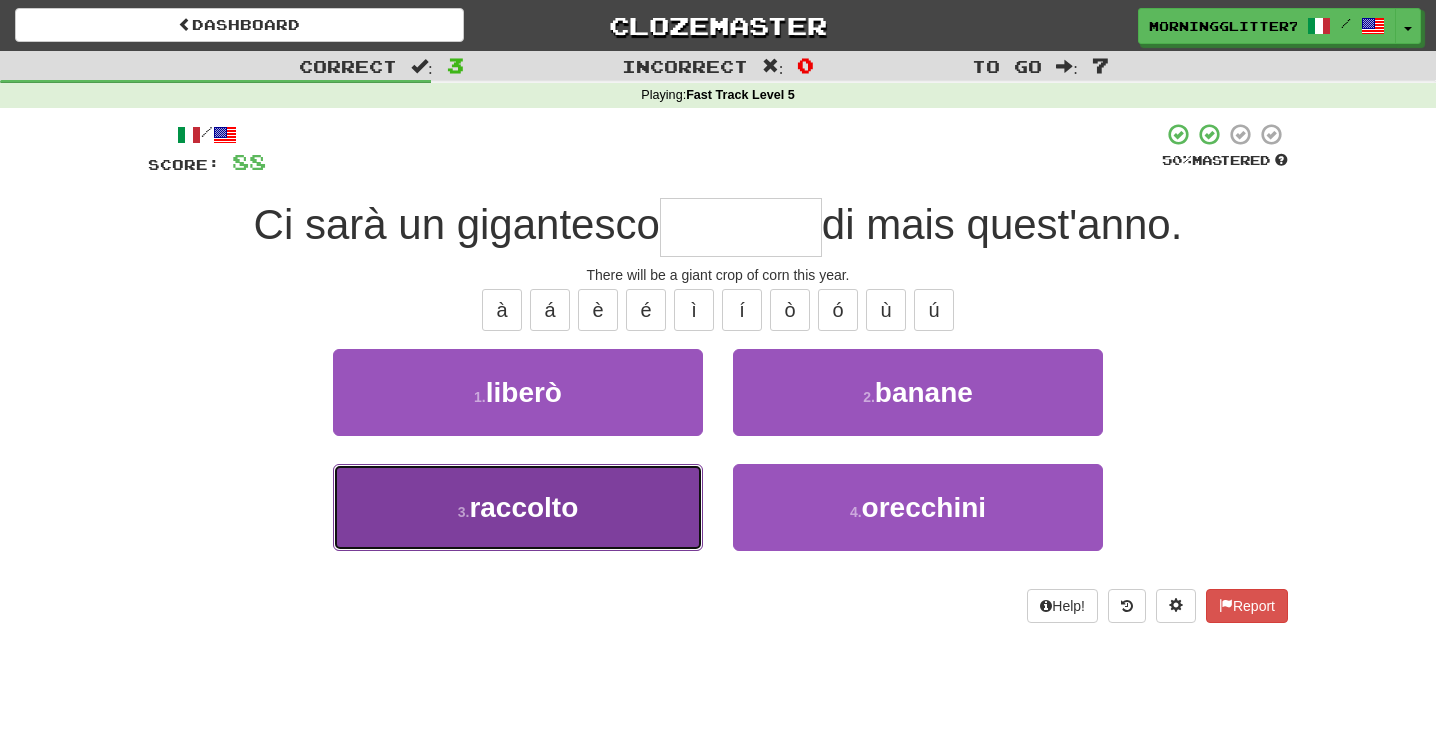 click on "raccolto" at bounding box center [523, 507] 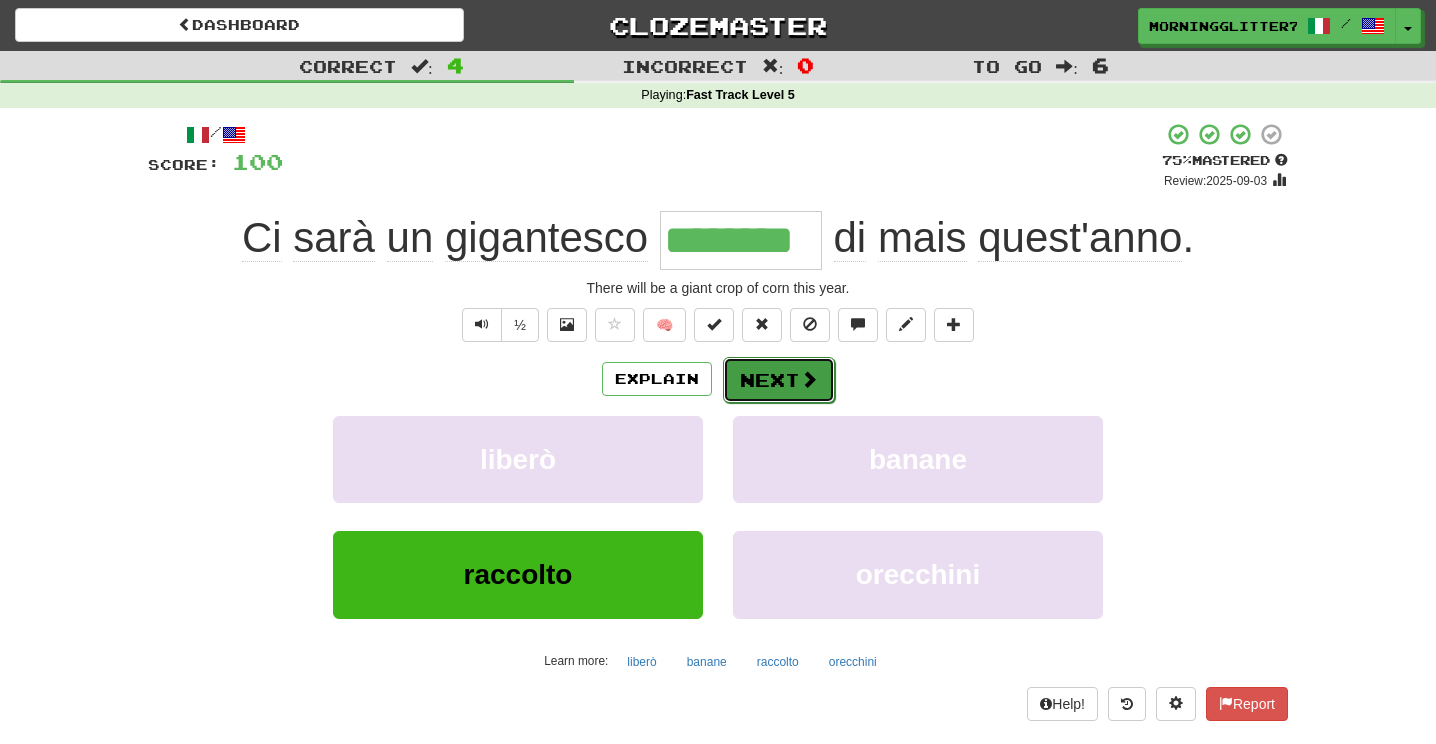 click on "Next" at bounding box center (779, 380) 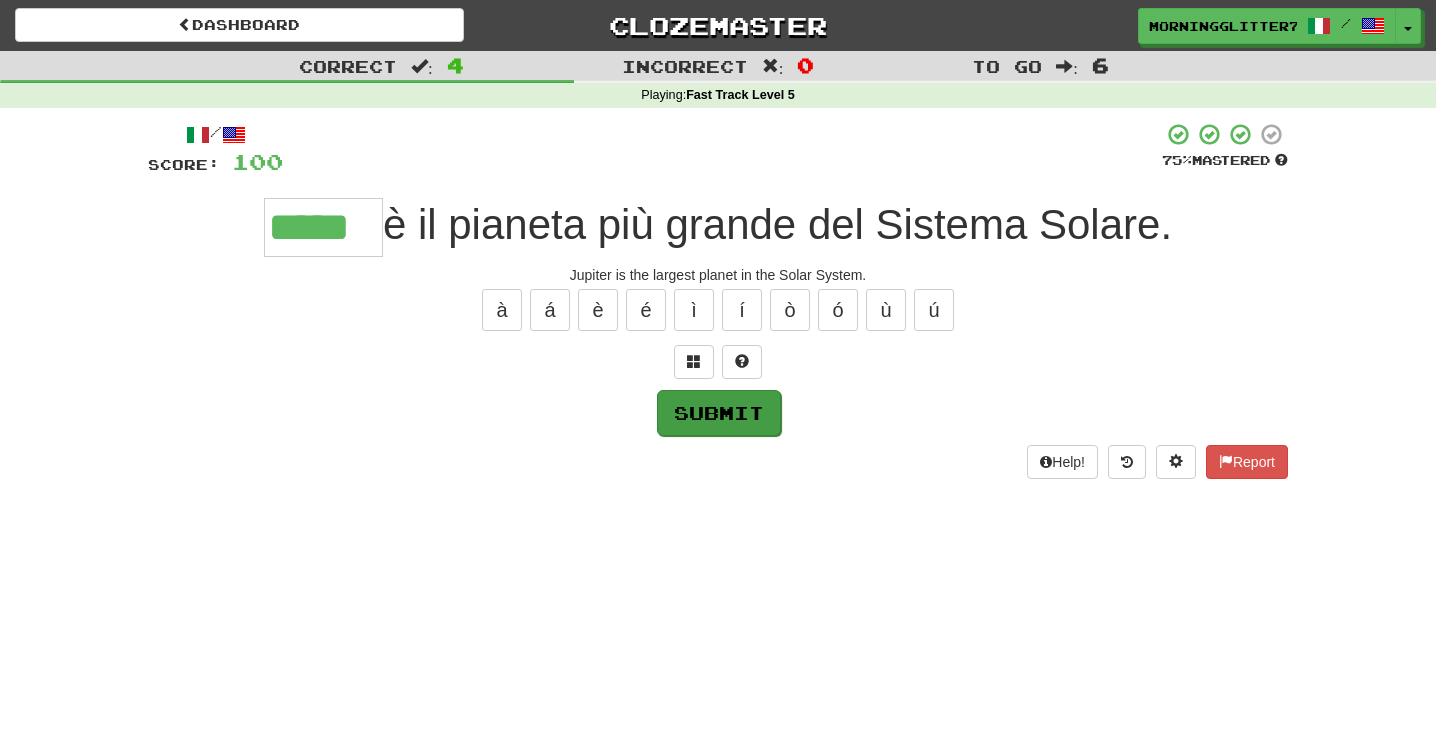 type on "*****" 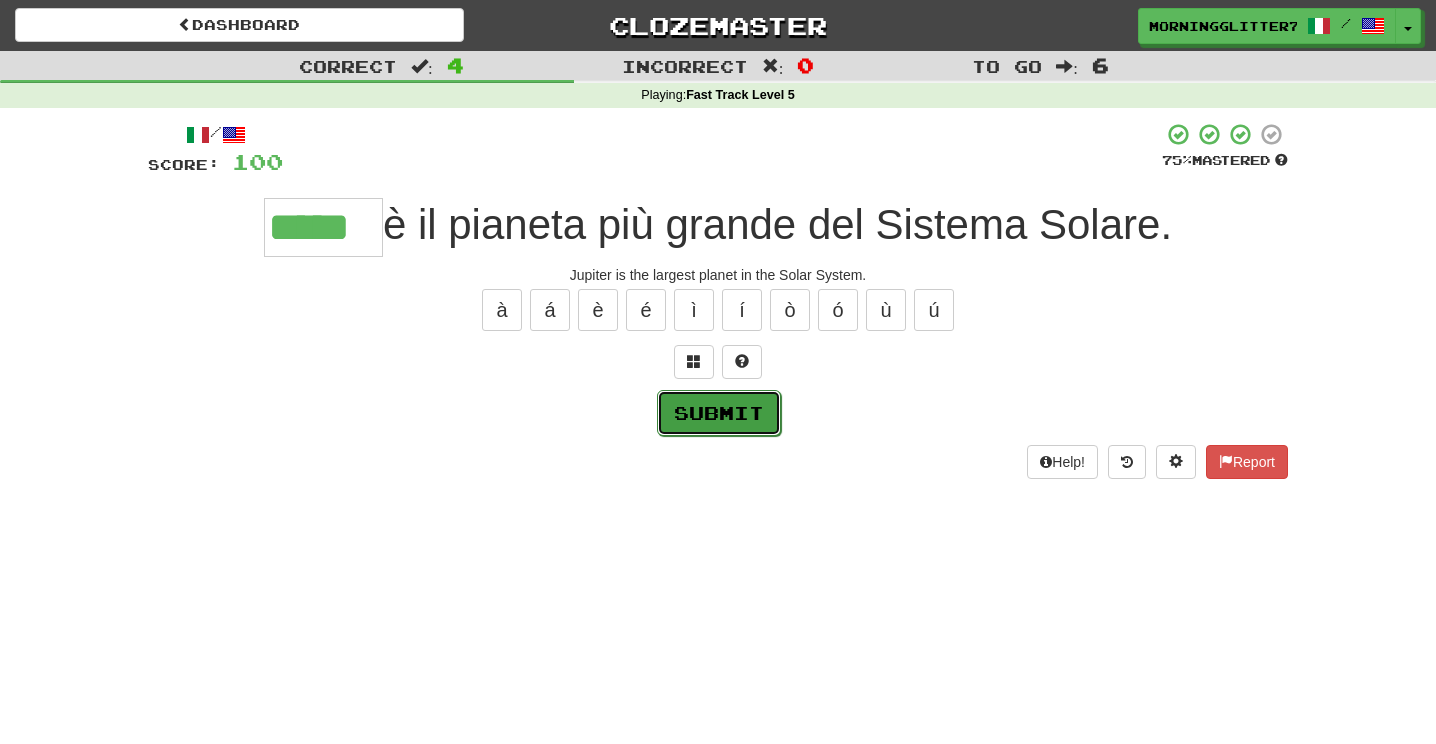 click on "Submit" at bounding box center (719, 413) 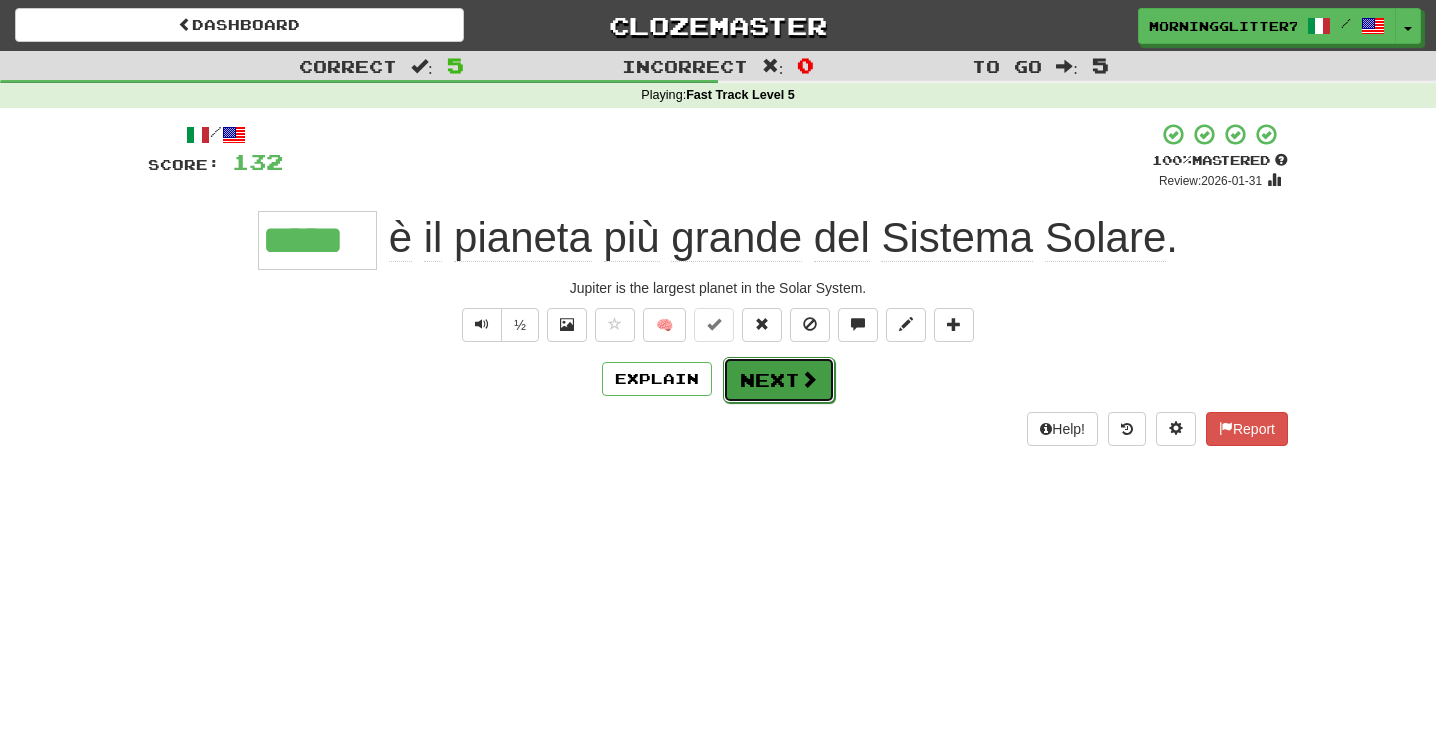 click on "Next" at bounding box center [779, 380] 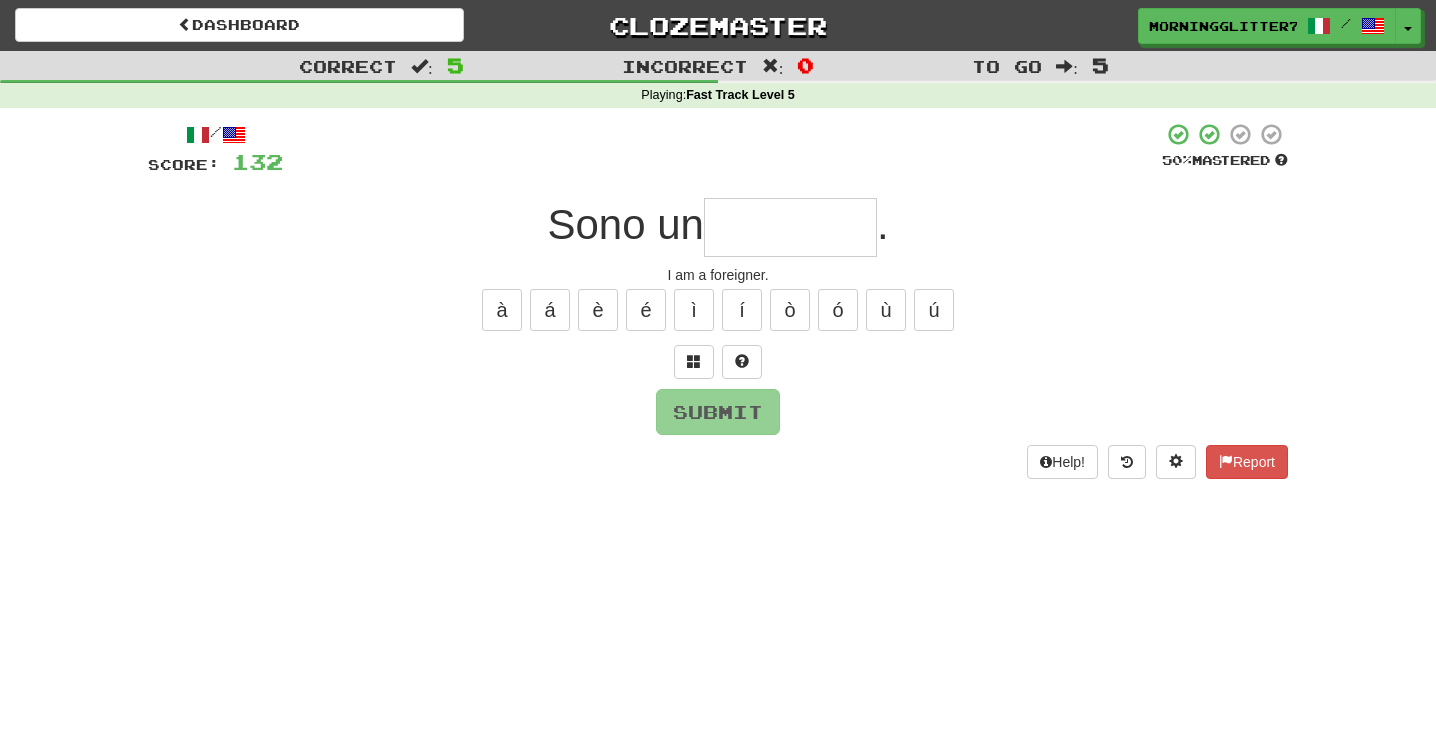 type on "*" 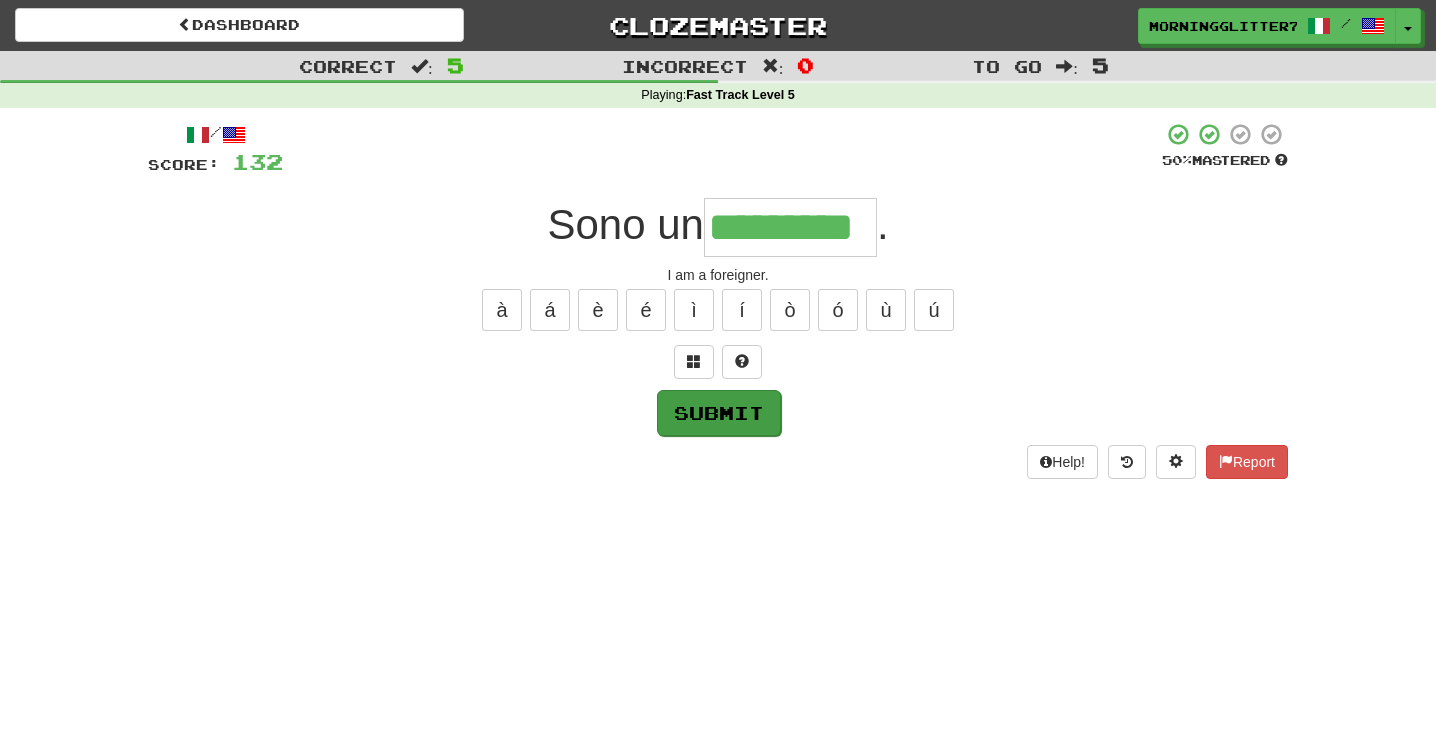 type on "*********" 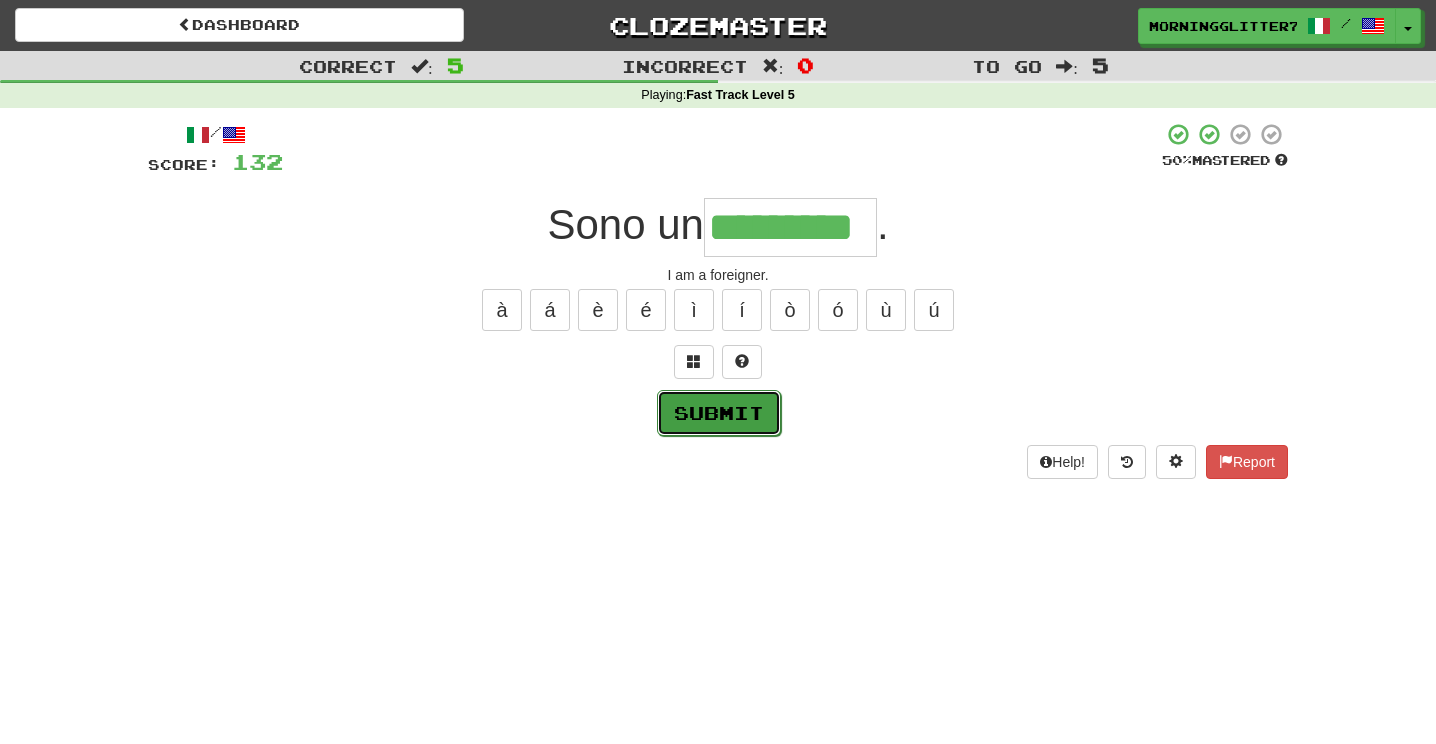 click on "Submit" at bounding box center (719, 413) 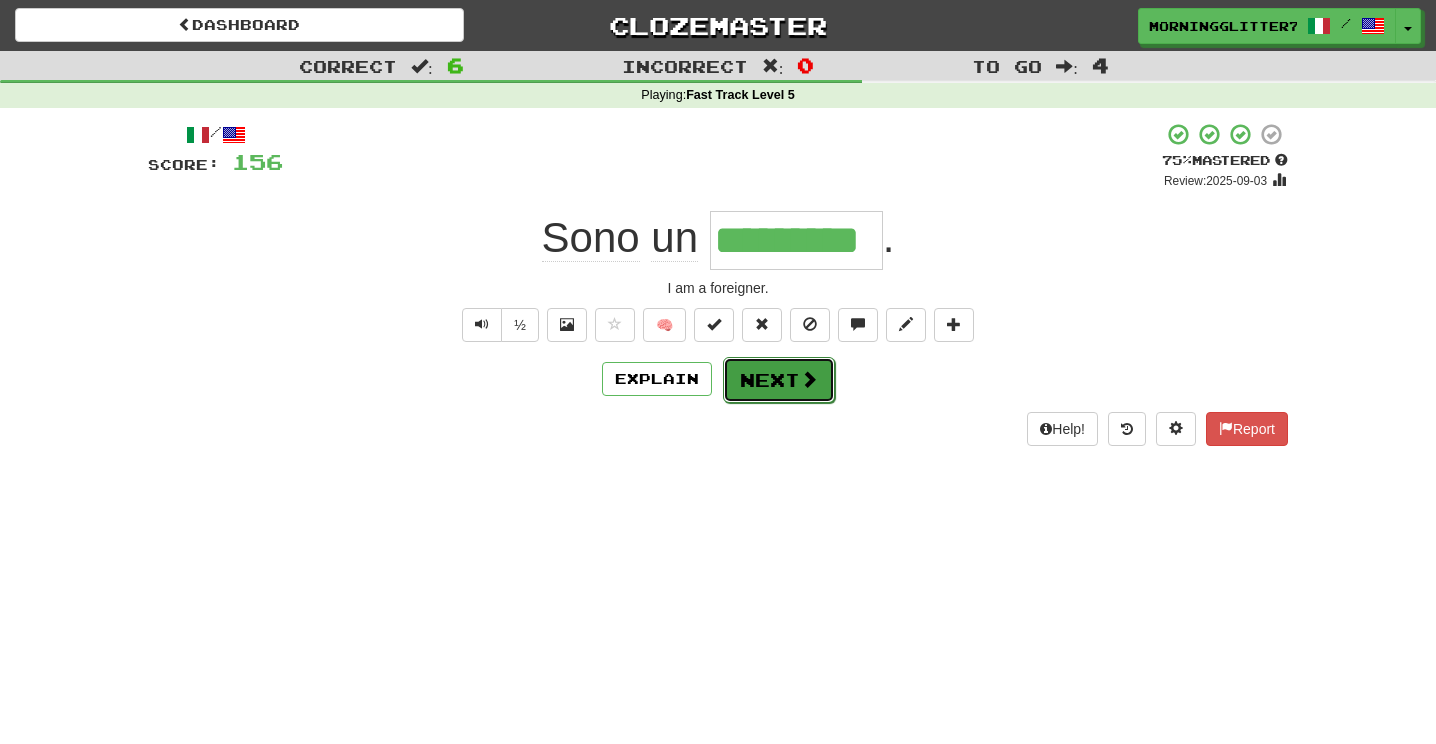 click on "Next" at bounding box center [779, 380] 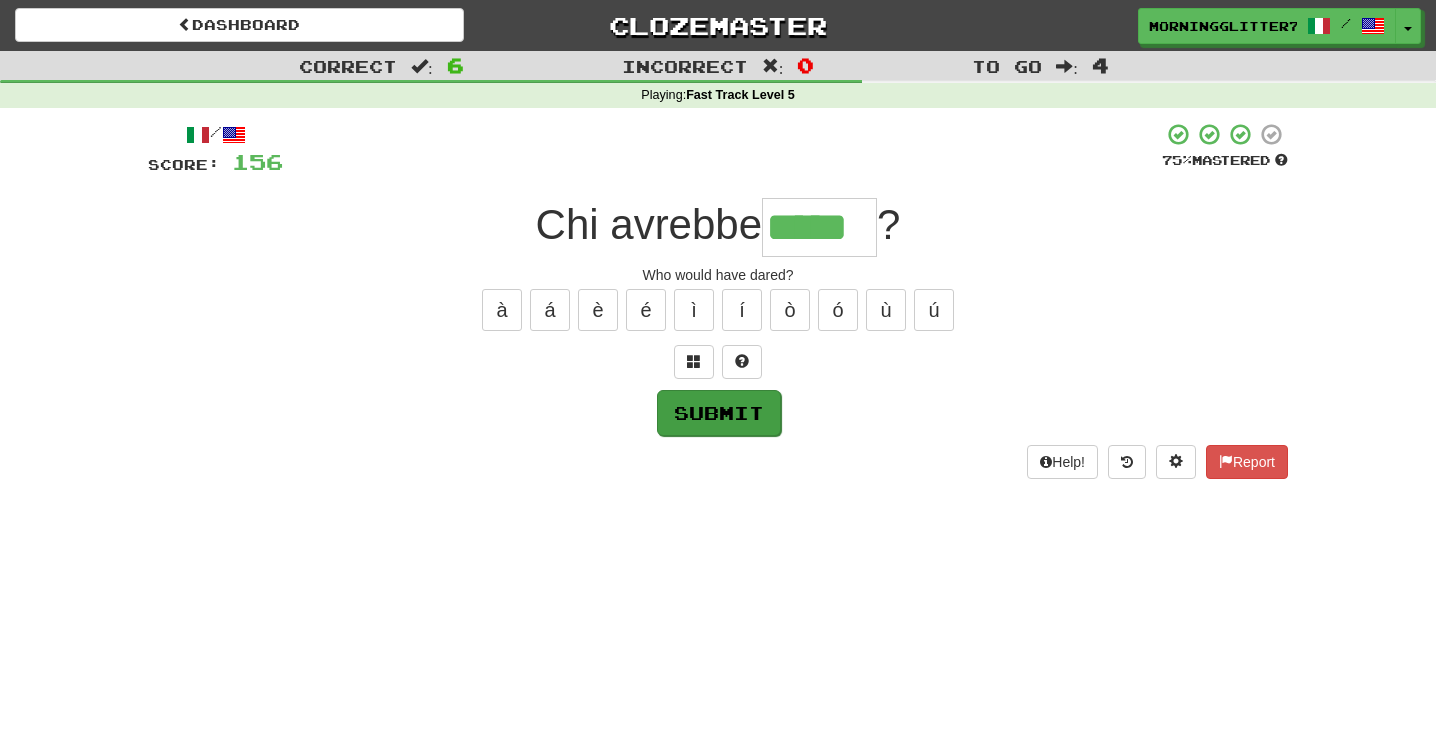 type on "*****" 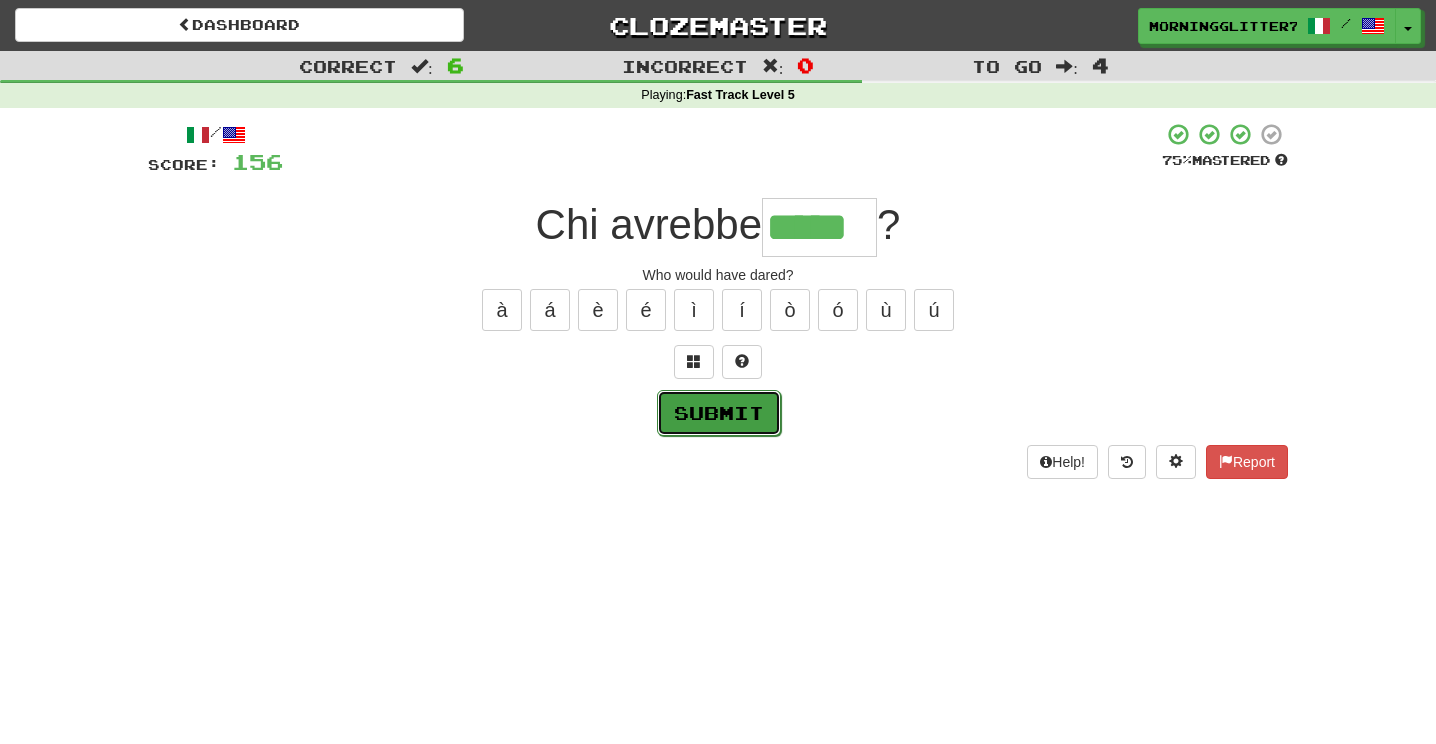 click on "Submit" at bounding box center [719, 413] 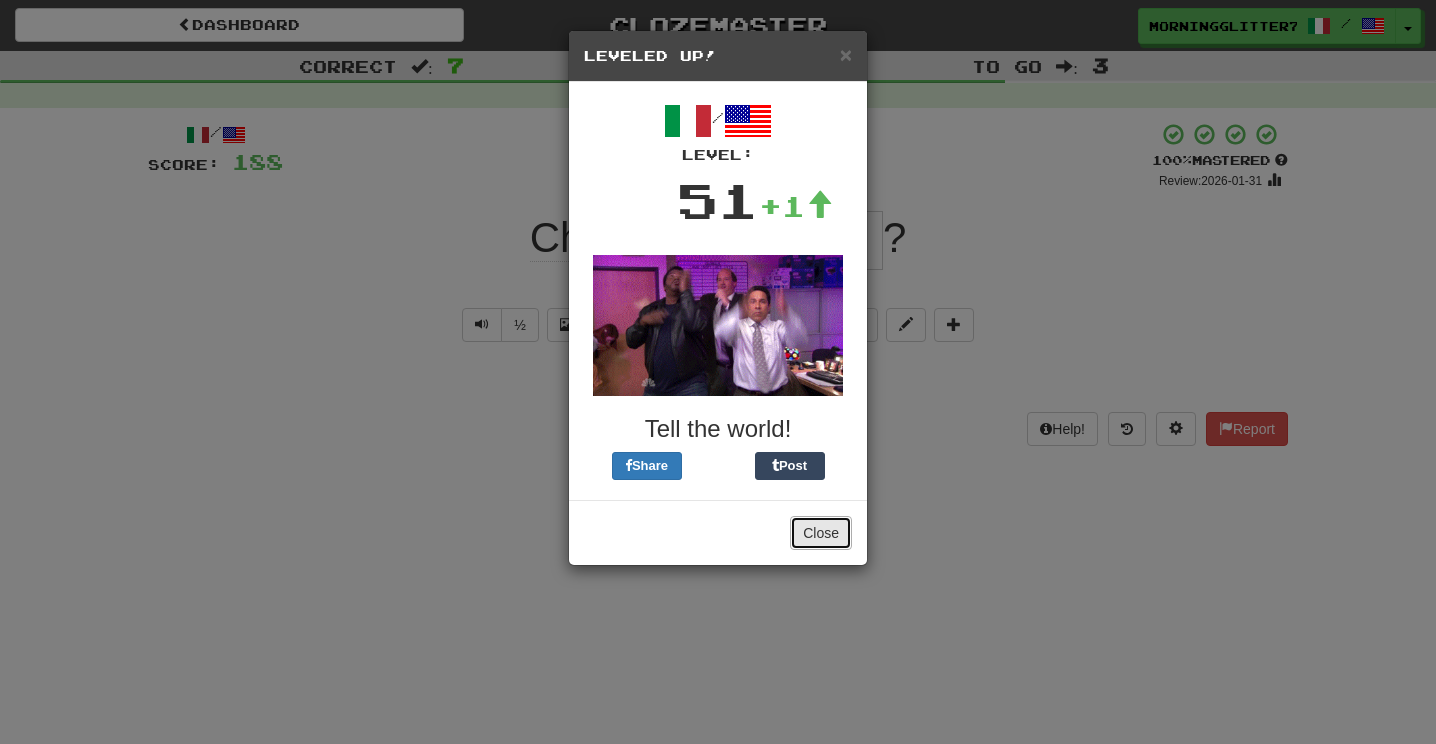 click on "Close" at bounding box center [821, 533] 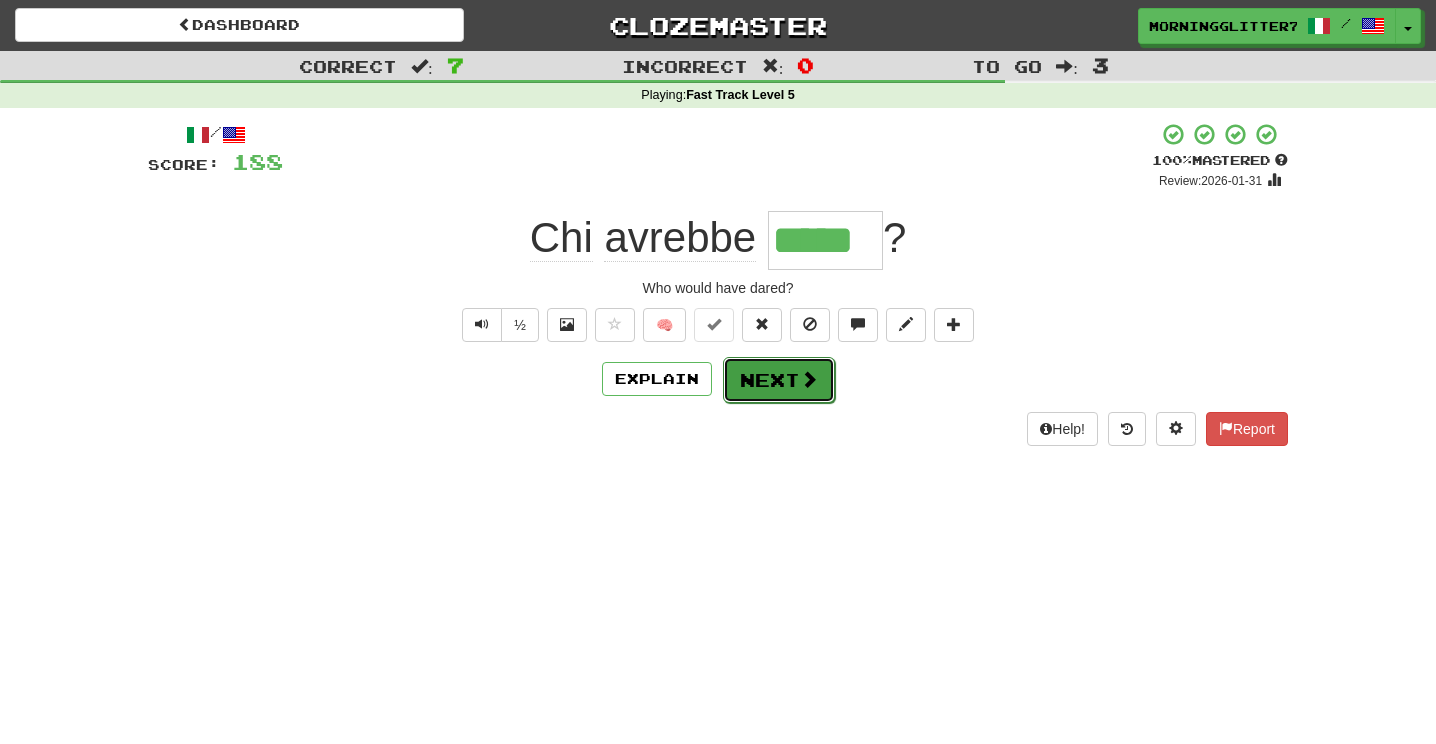 click on "Next" at bounding box center [779, 380] 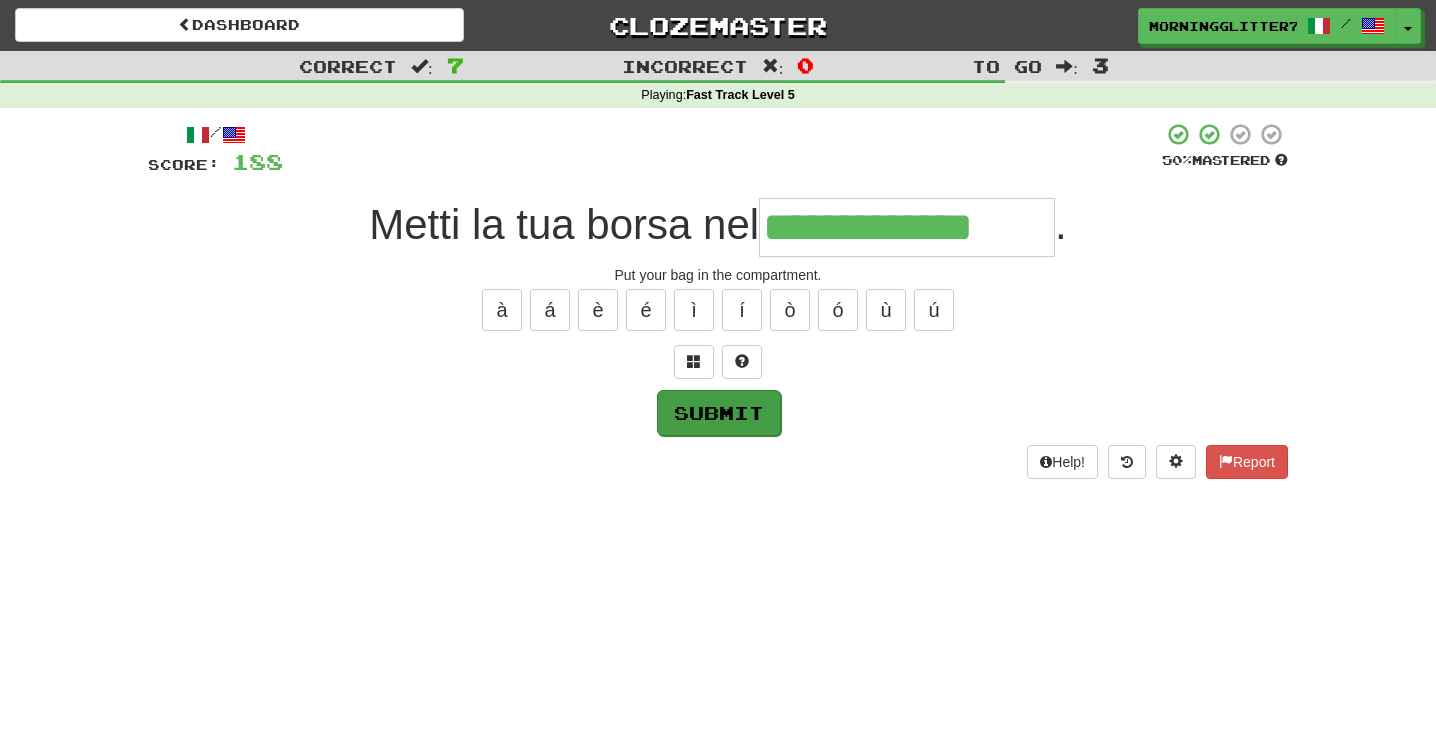 type on "**********" 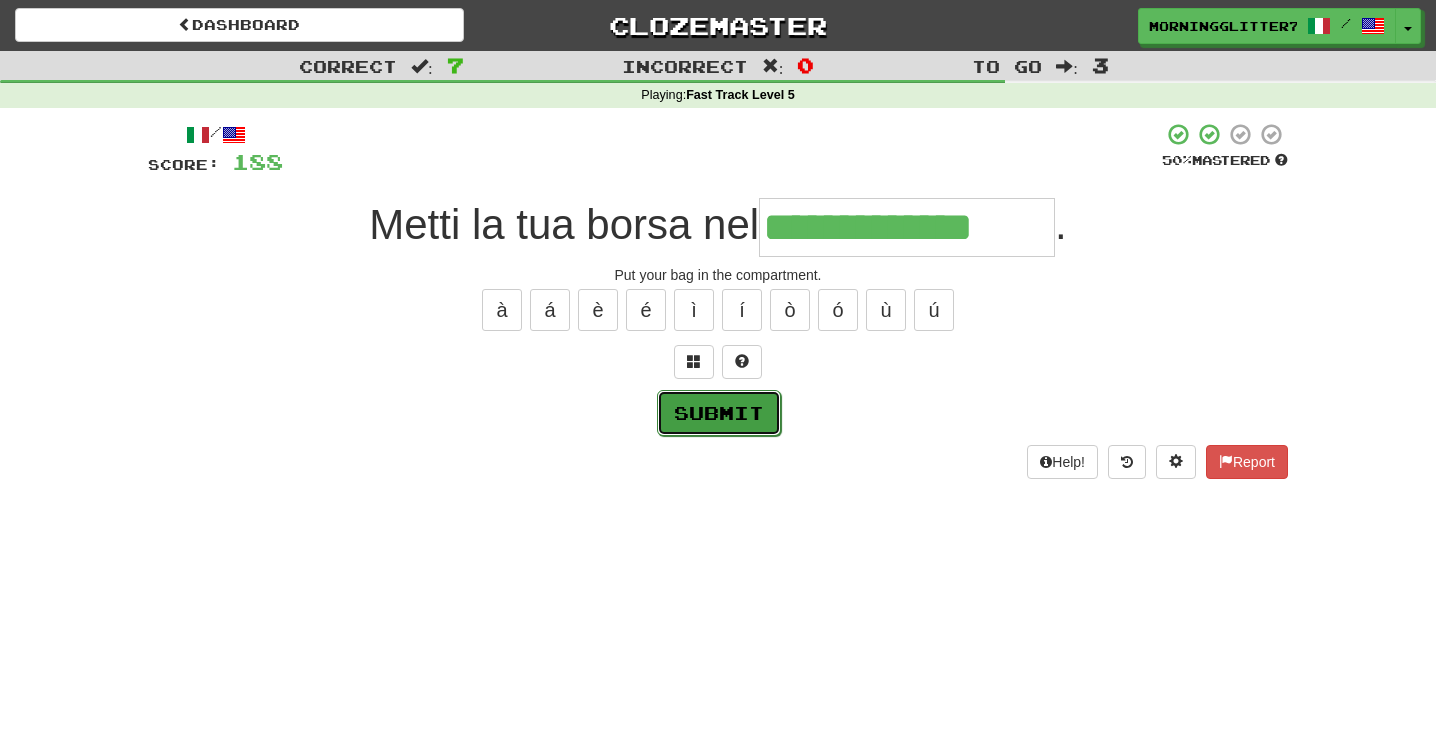 click on "Submit" at bounding box center [719, 413] 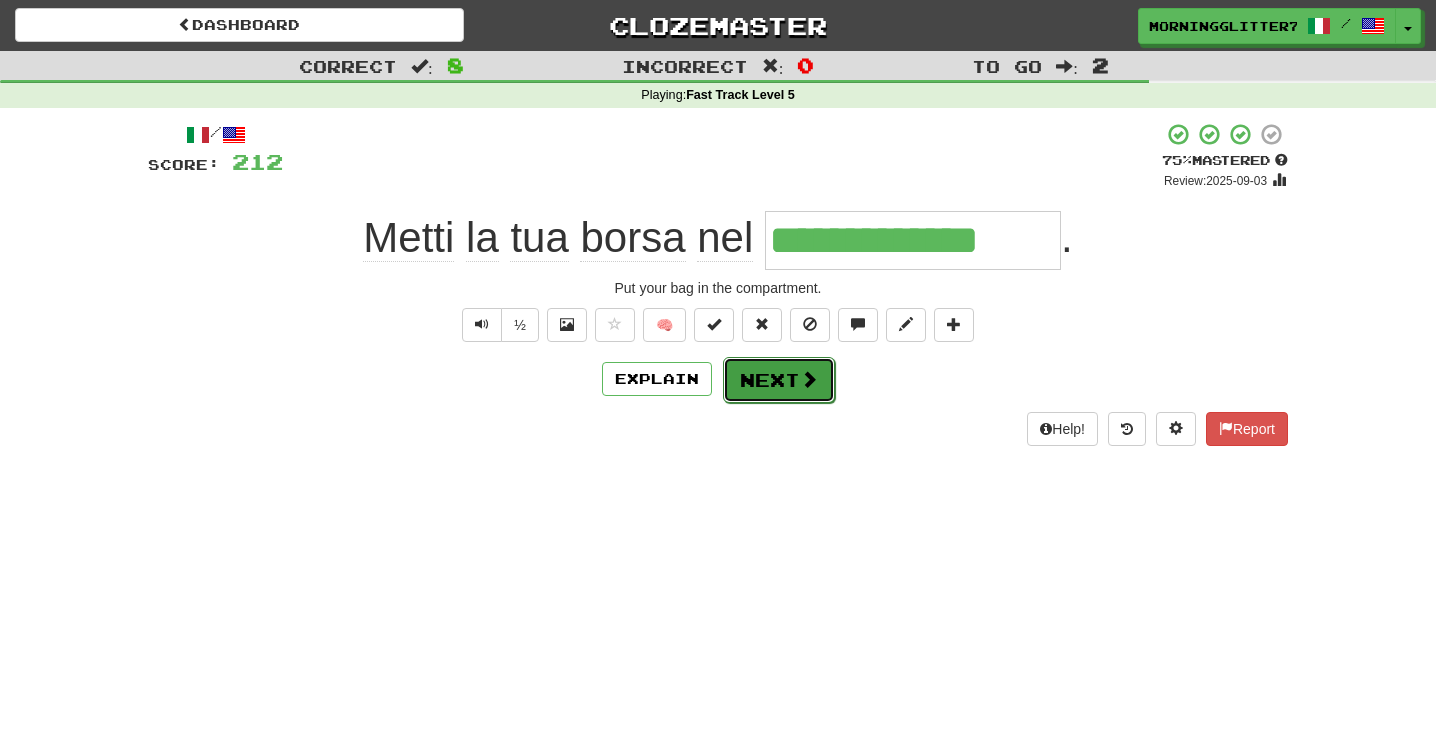click on "Next" at bounding box center [779, 380] 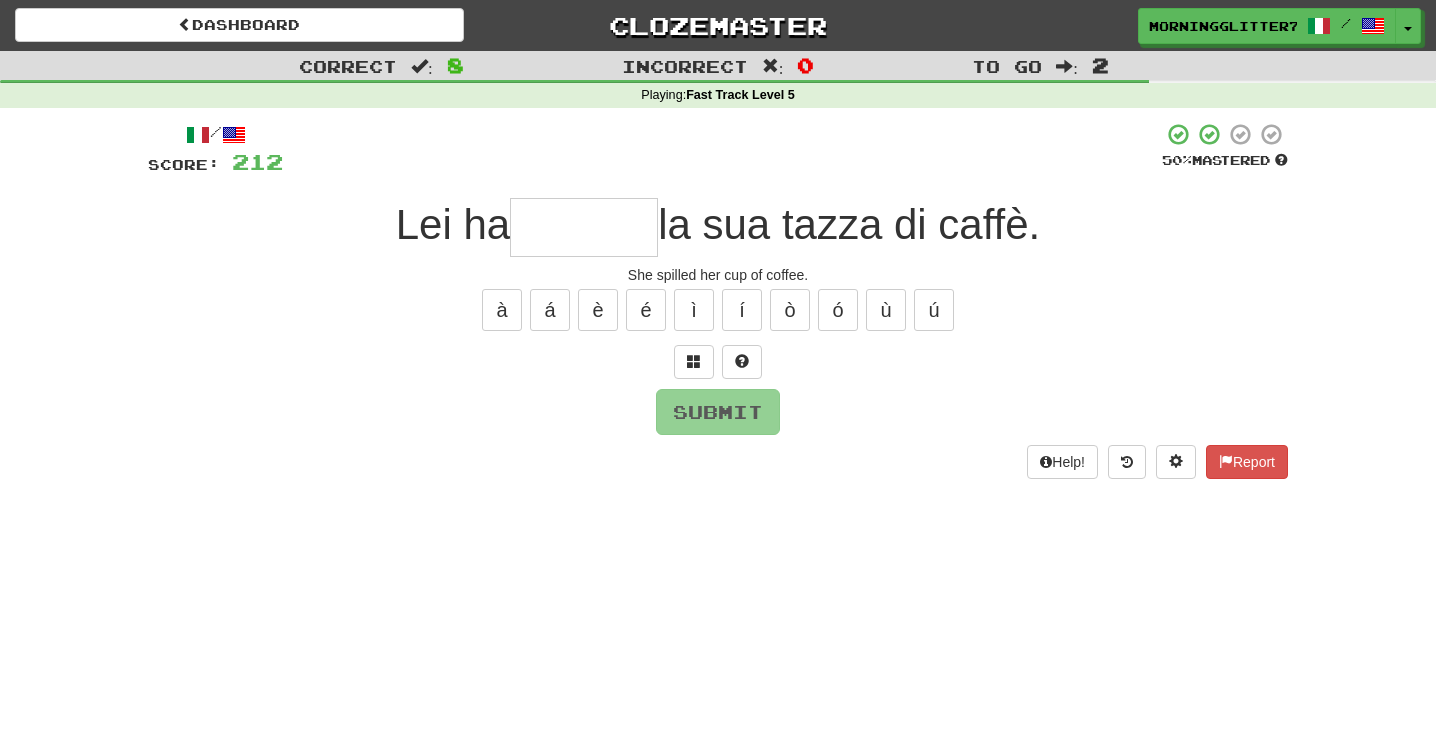 type on "*" 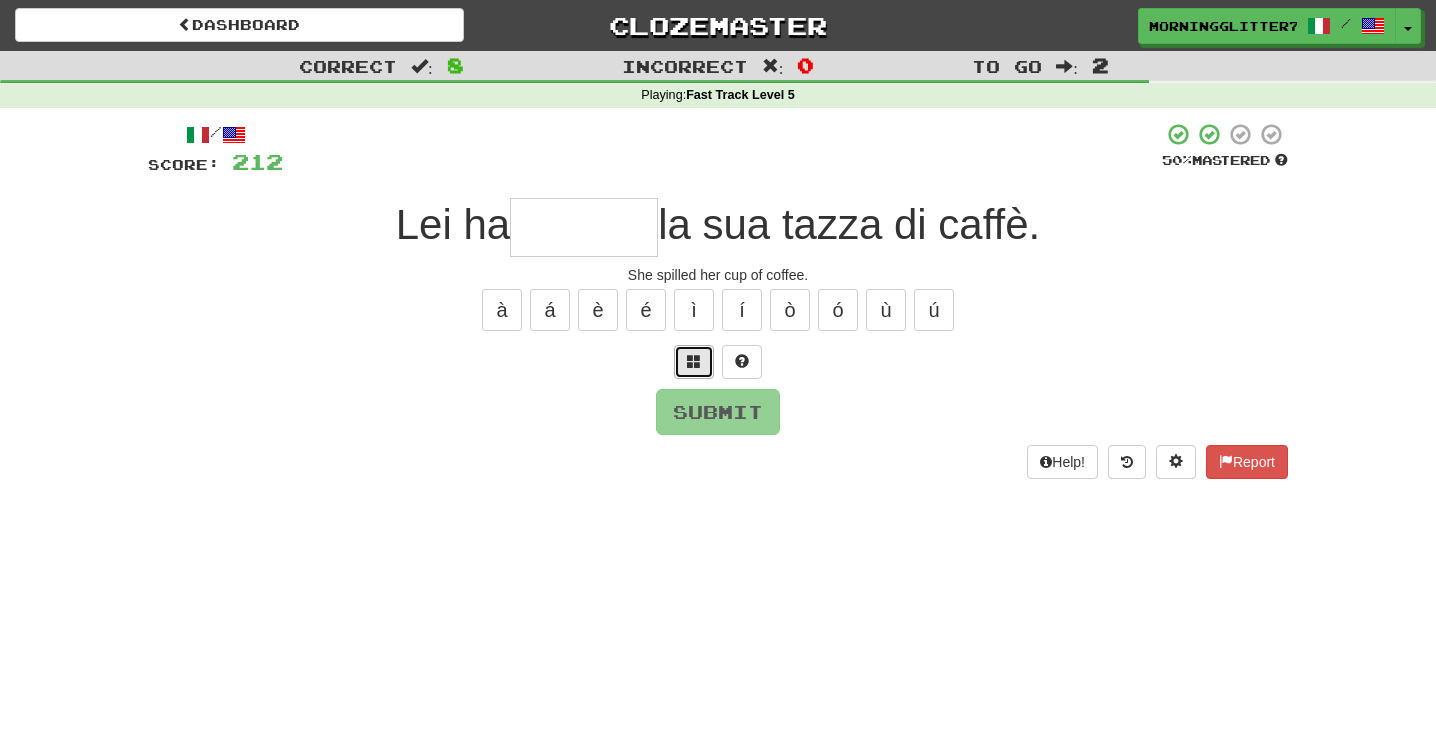 click at bounding box center [694, 361] 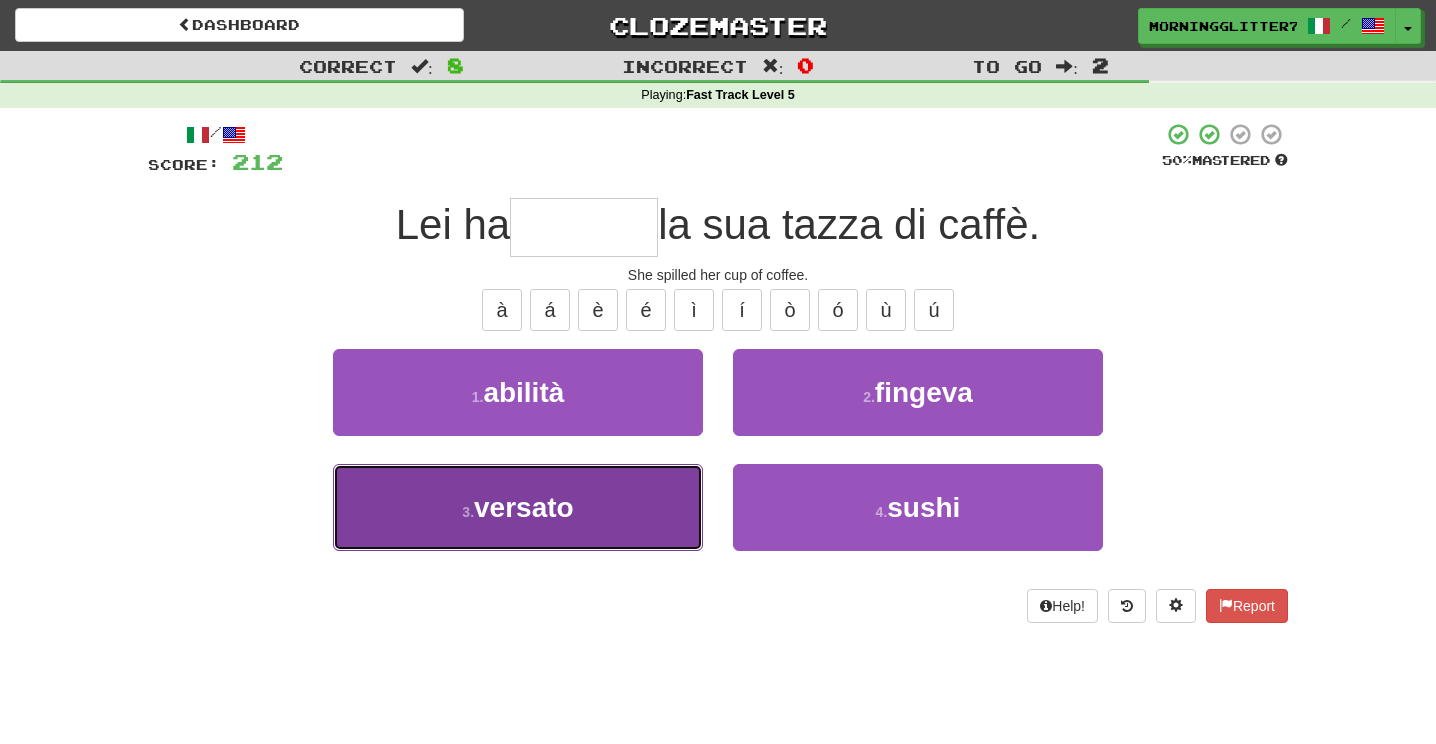 click on "[NUMBER] . versato" at bounding box center (518, 507) 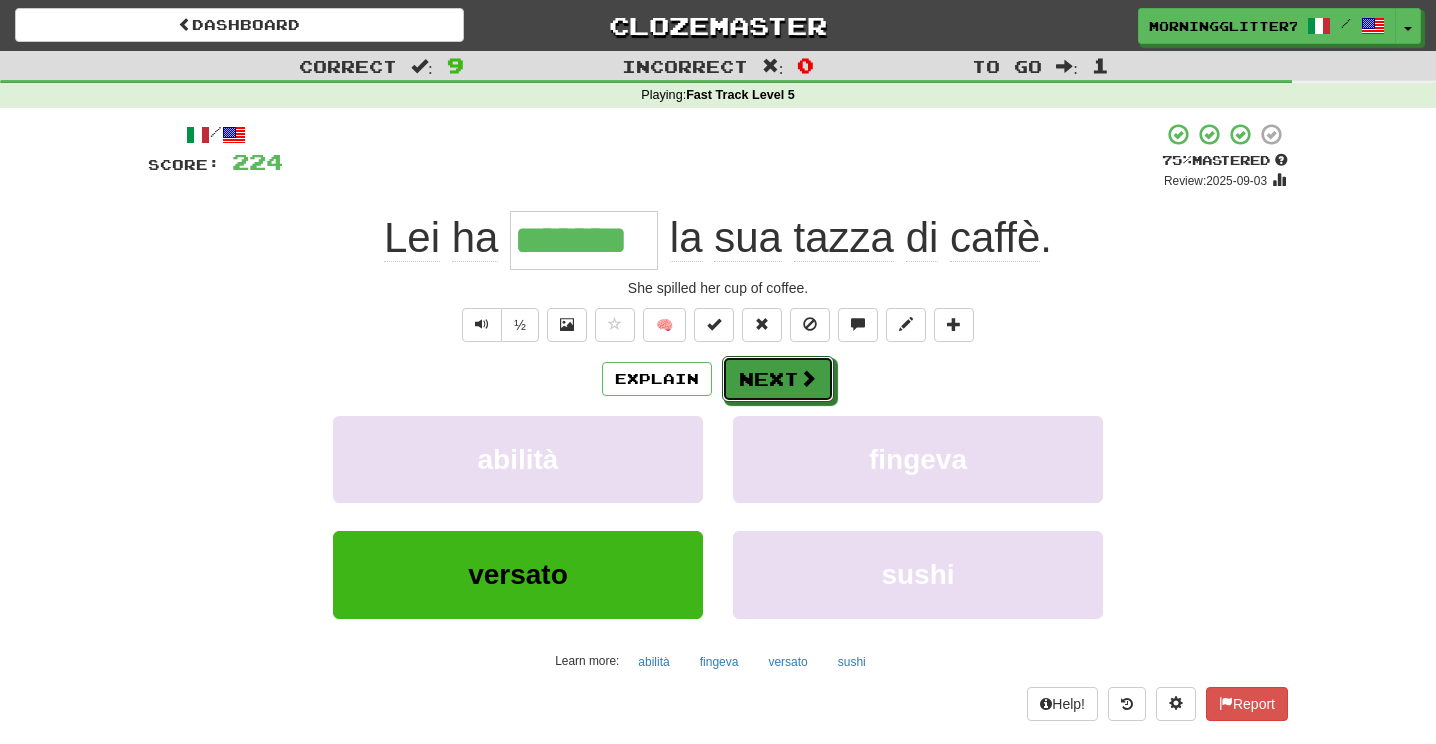 click on "Next" at bounding box center [778, 379] 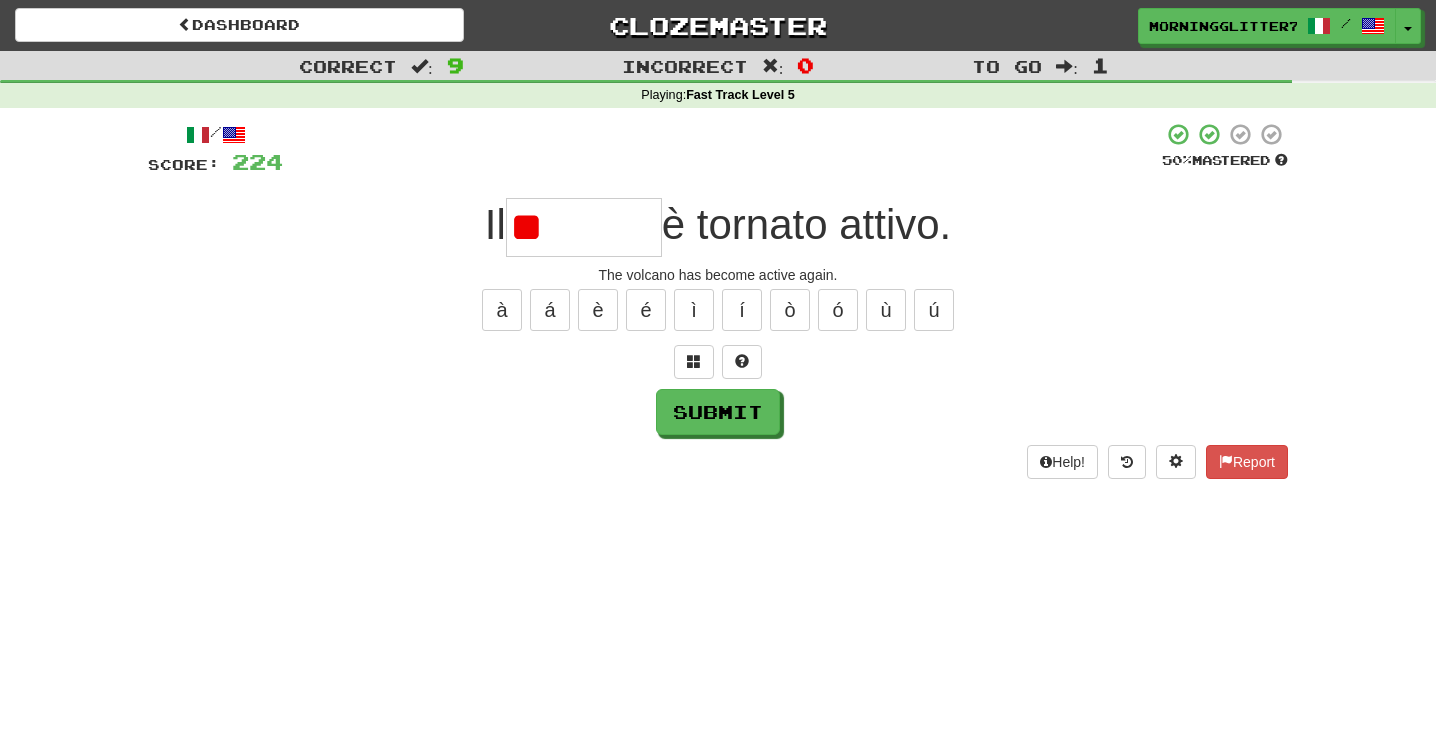 type on "*" 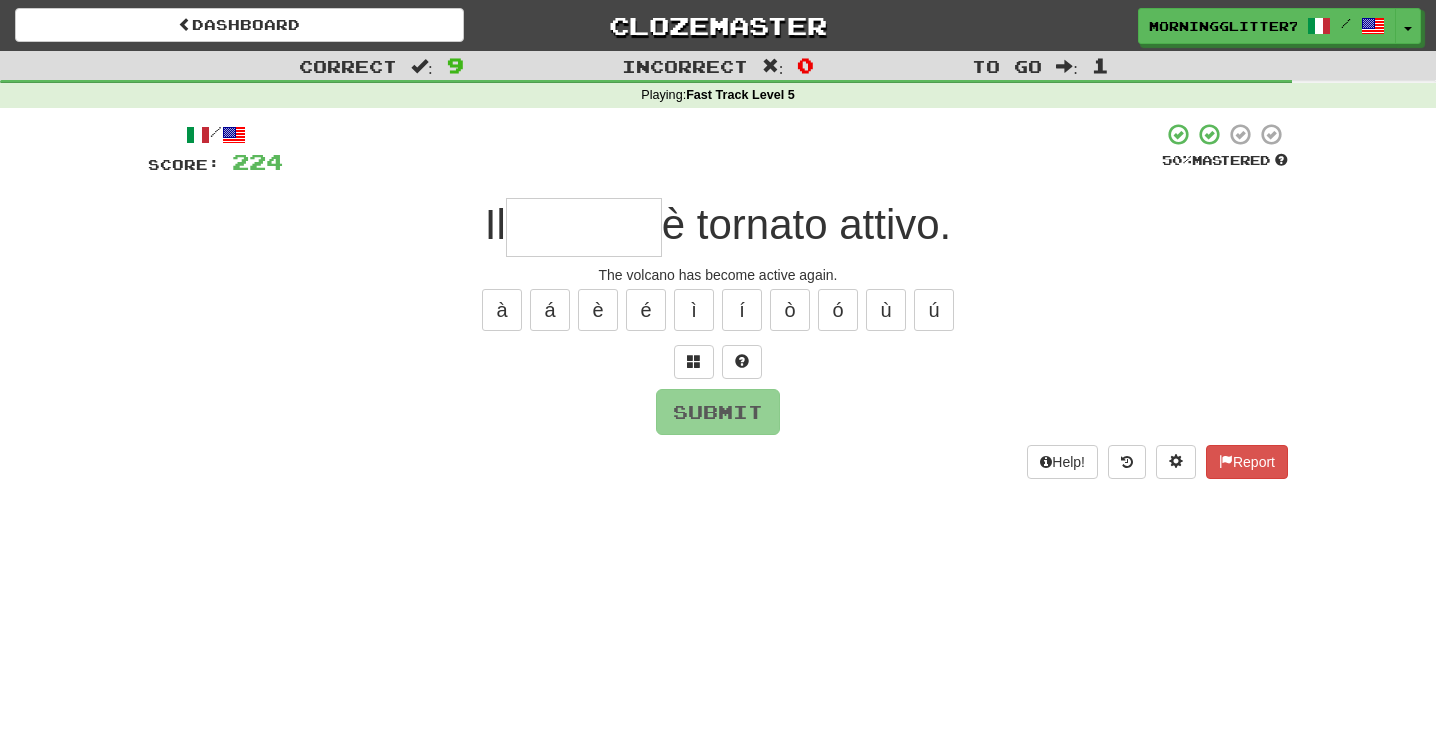 type on "*" 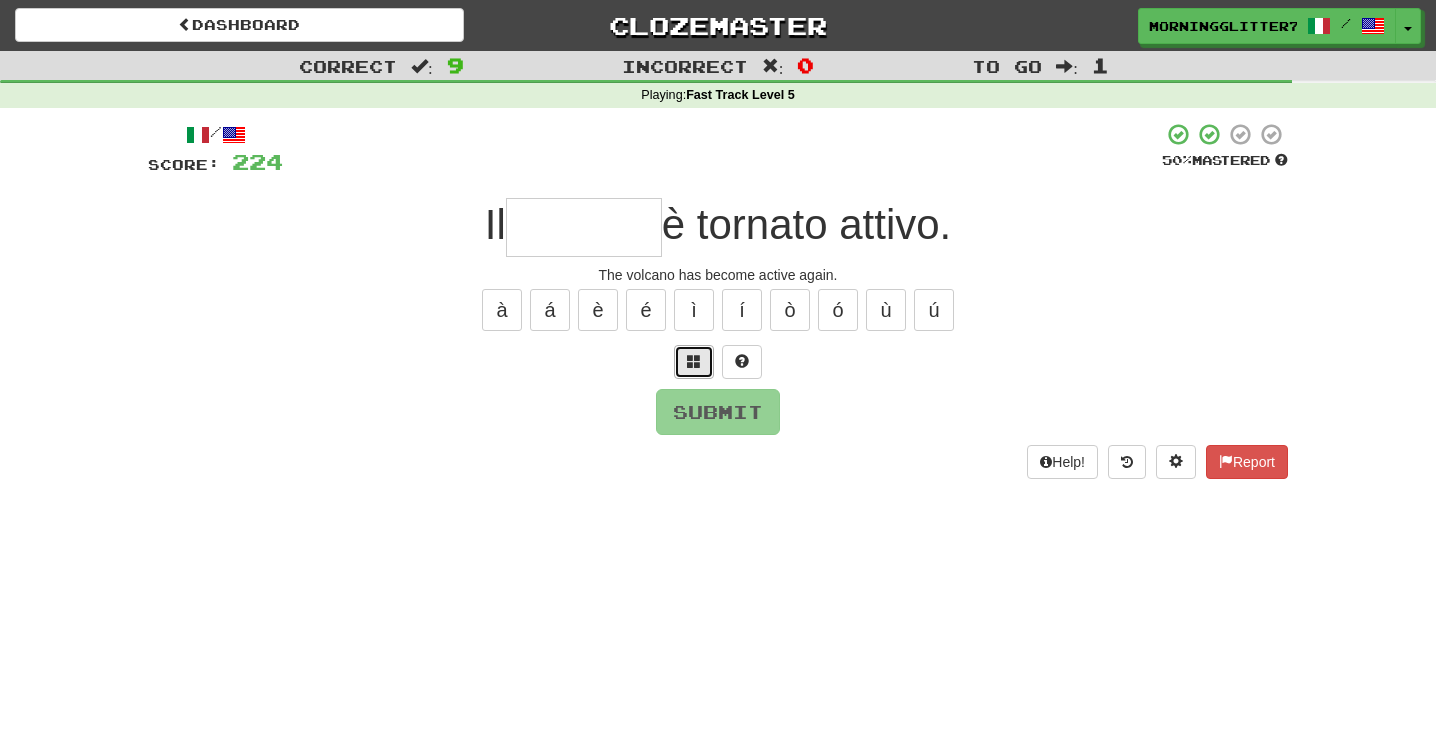 click at bounding box center (694, 362) 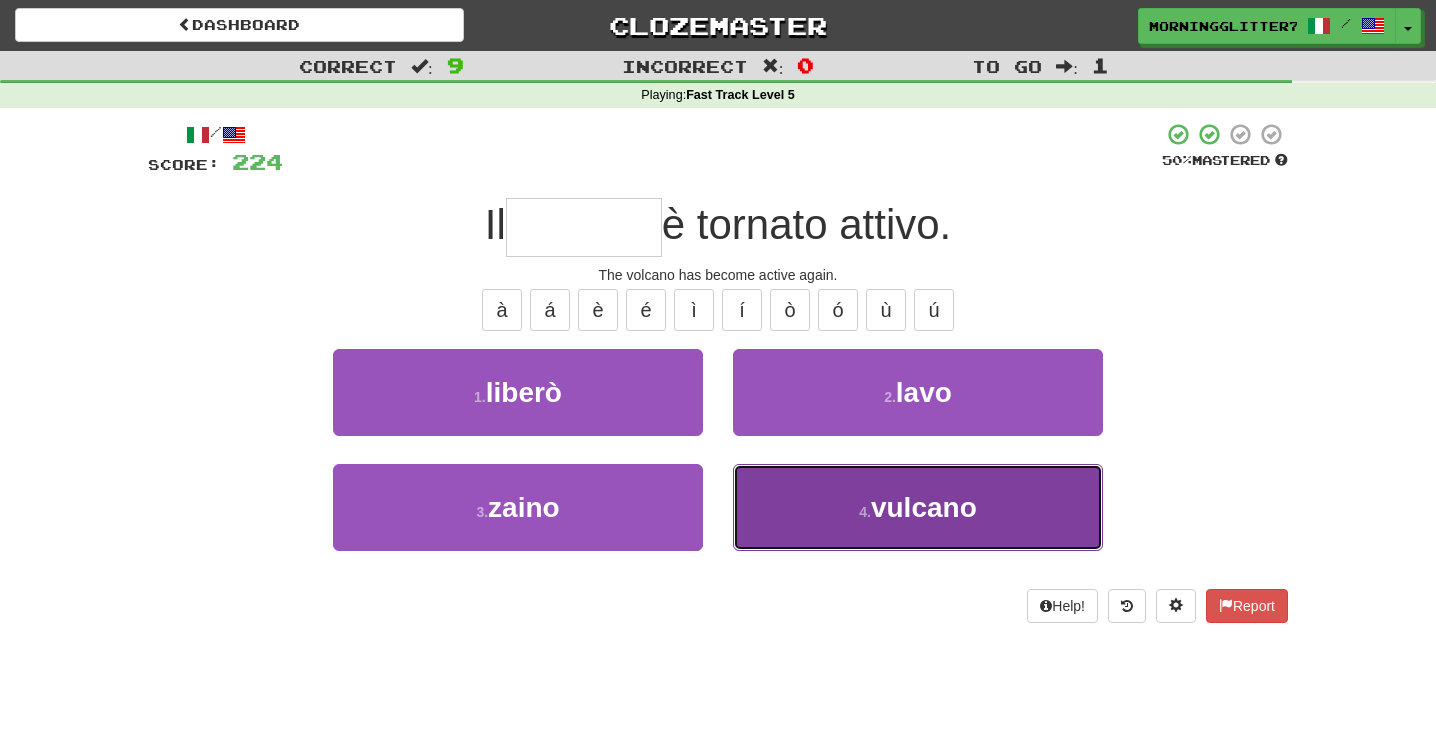click on "vulcano" at bounding box center (924, 507) 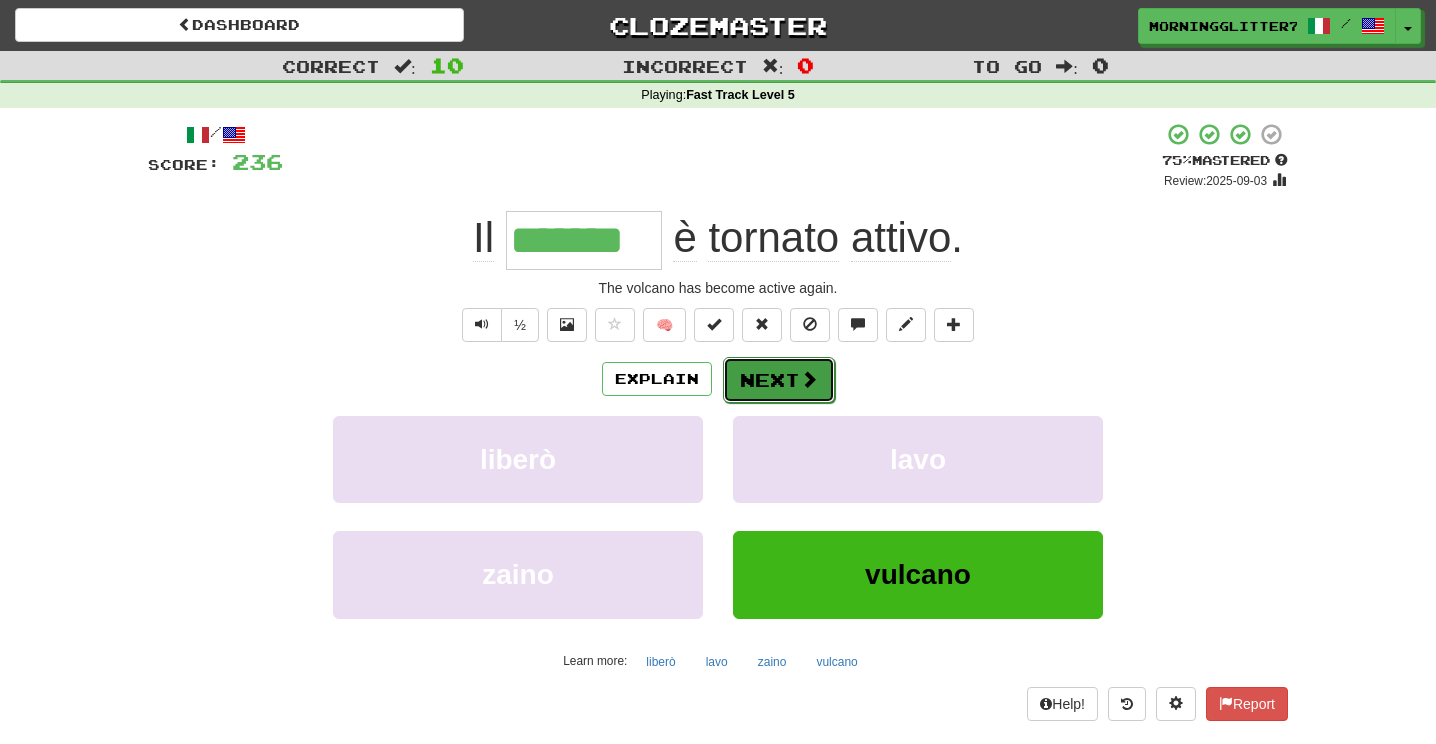 click on "Next" at bounding box center [779, 380] 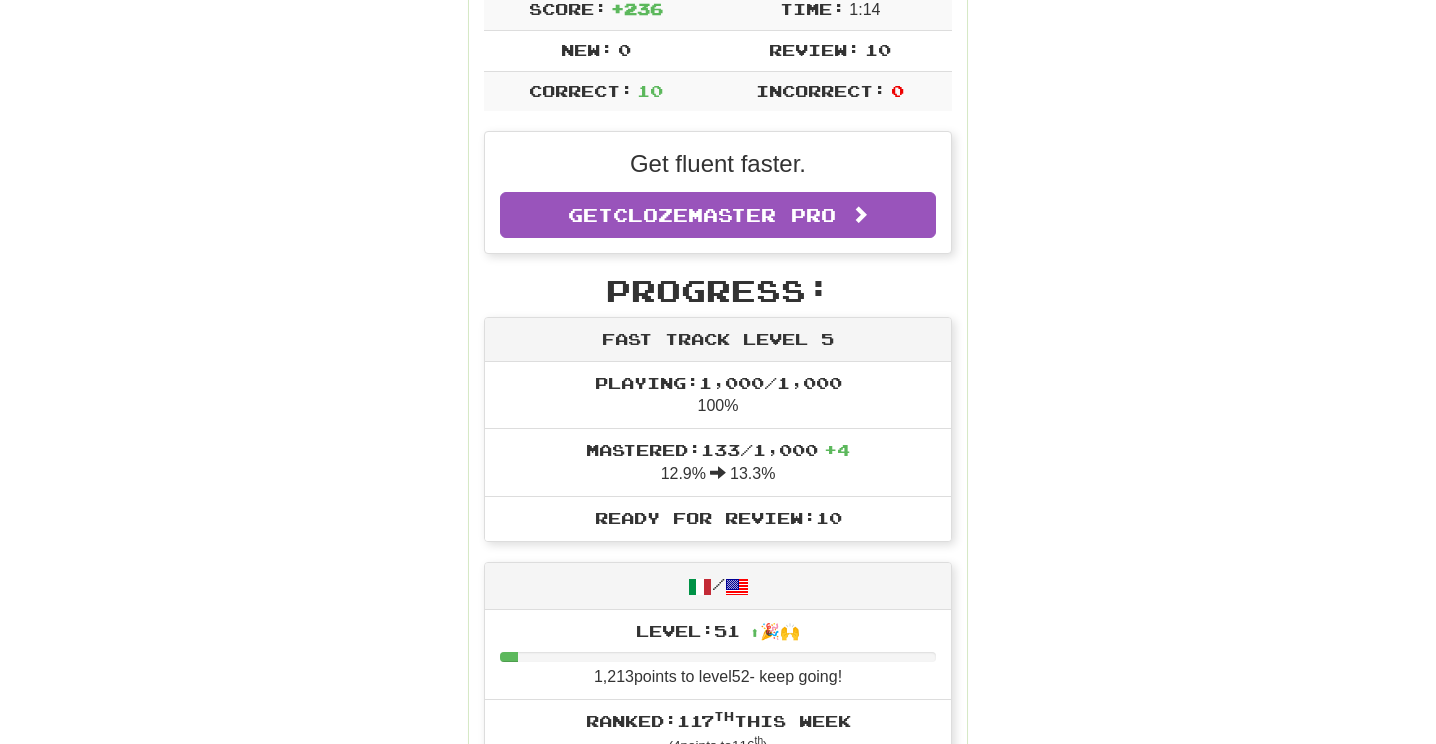scroll, scrollTop: 0, scrollLeft: 0, axis: both 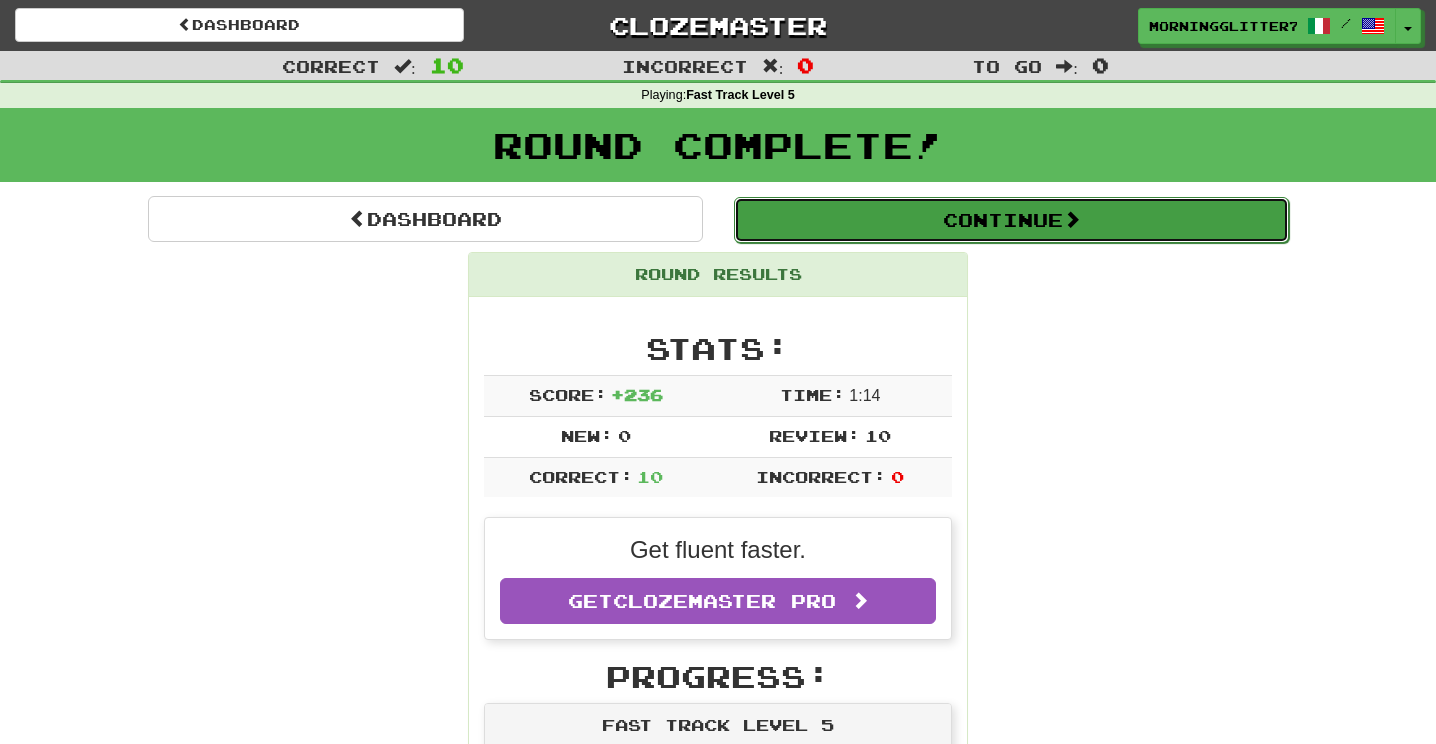 click on "Continue" at bounding box center (1011, 220) 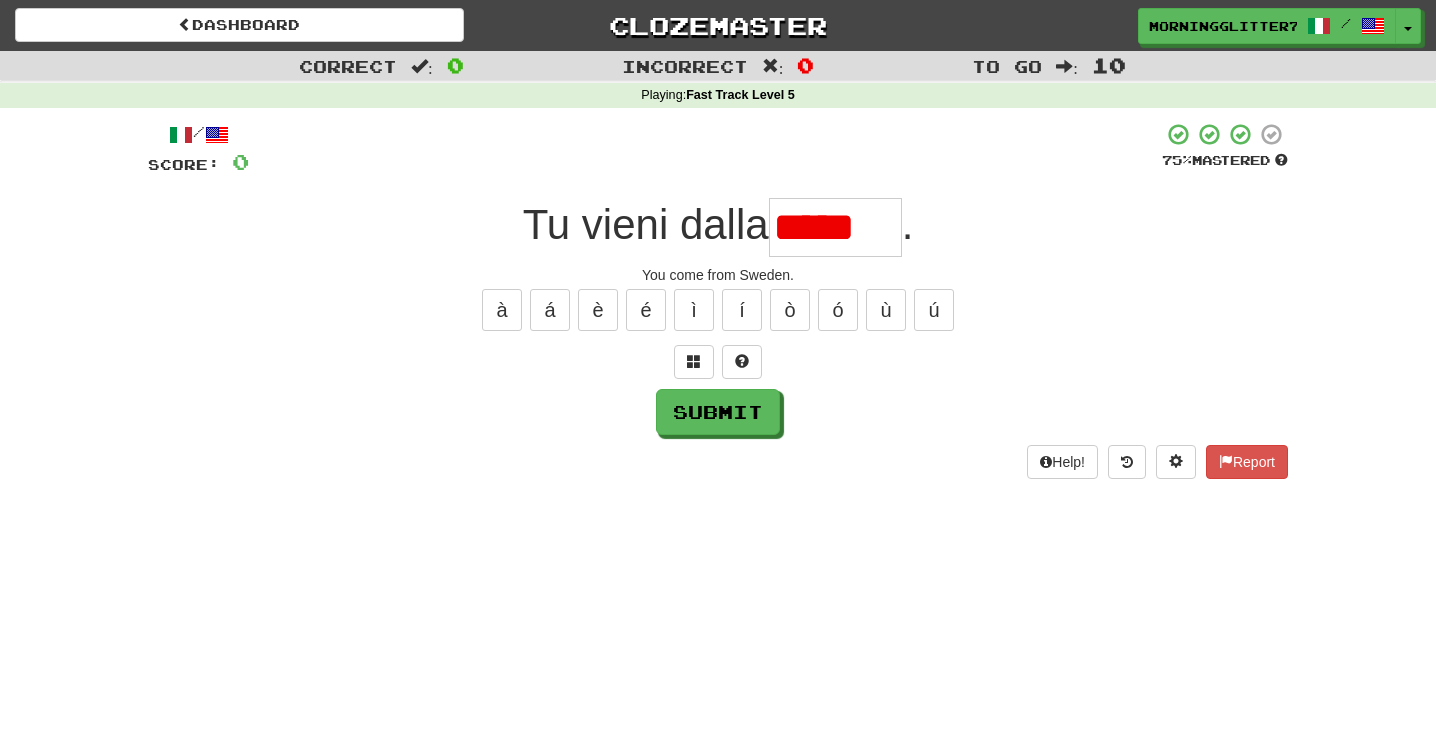 scroll, scrollTop: 0, scrollLeft: 0, axis: both 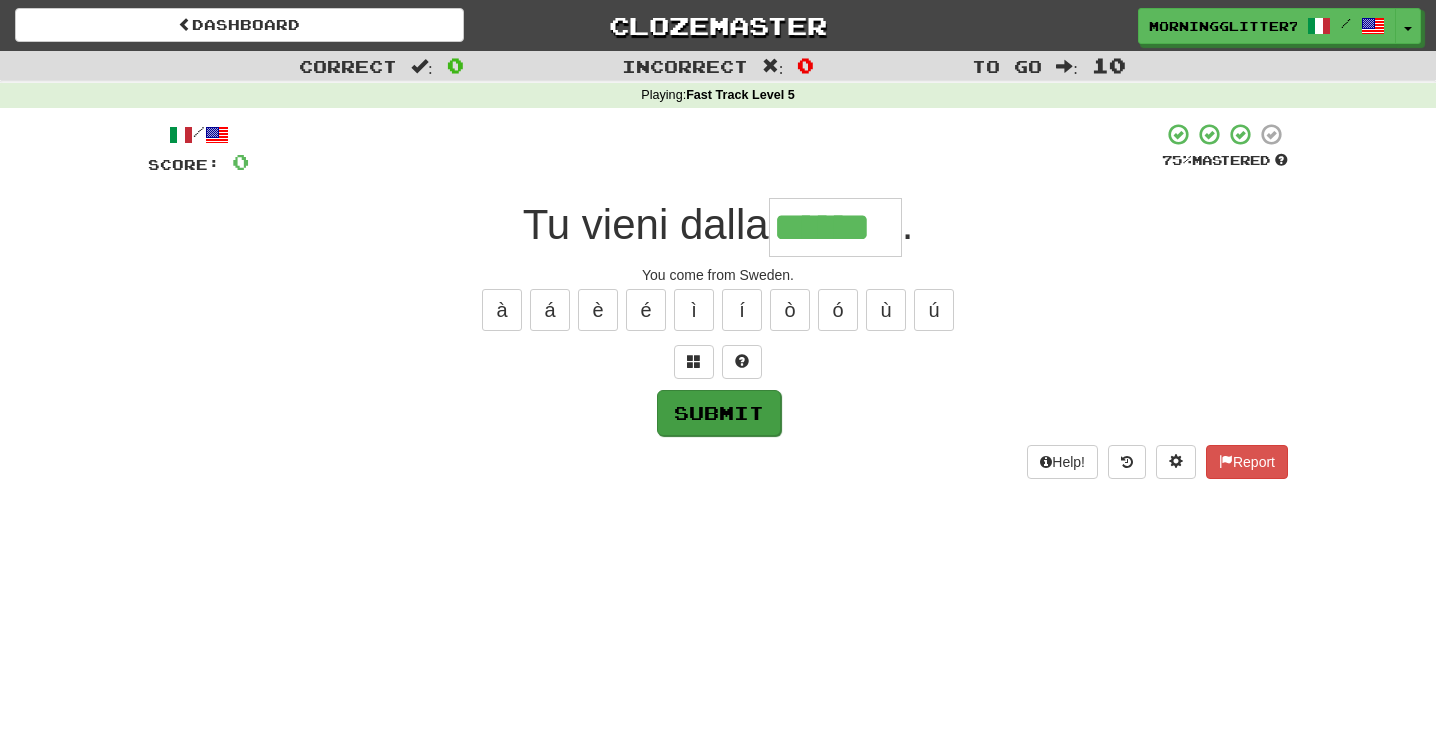 type on "******" 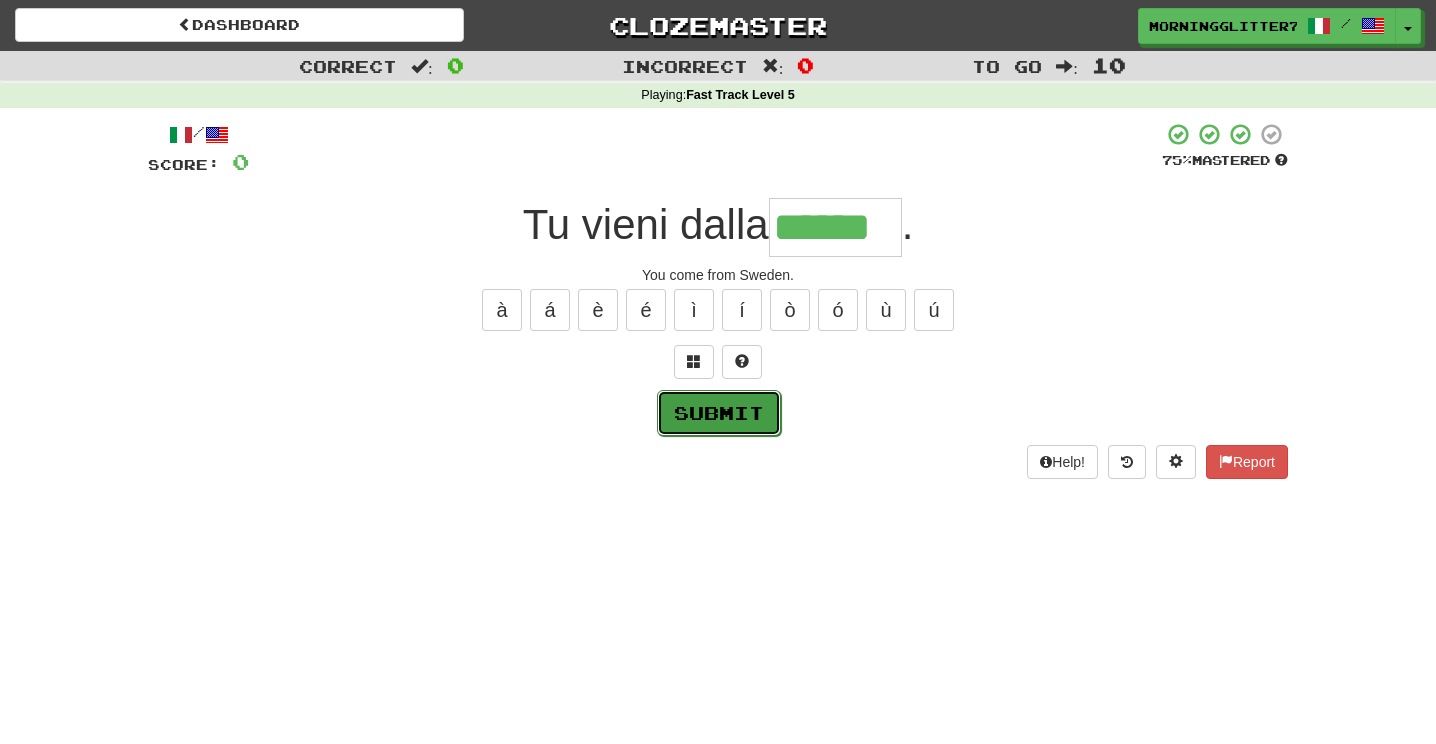 click on "Submit" at bounding box center (719, 413) 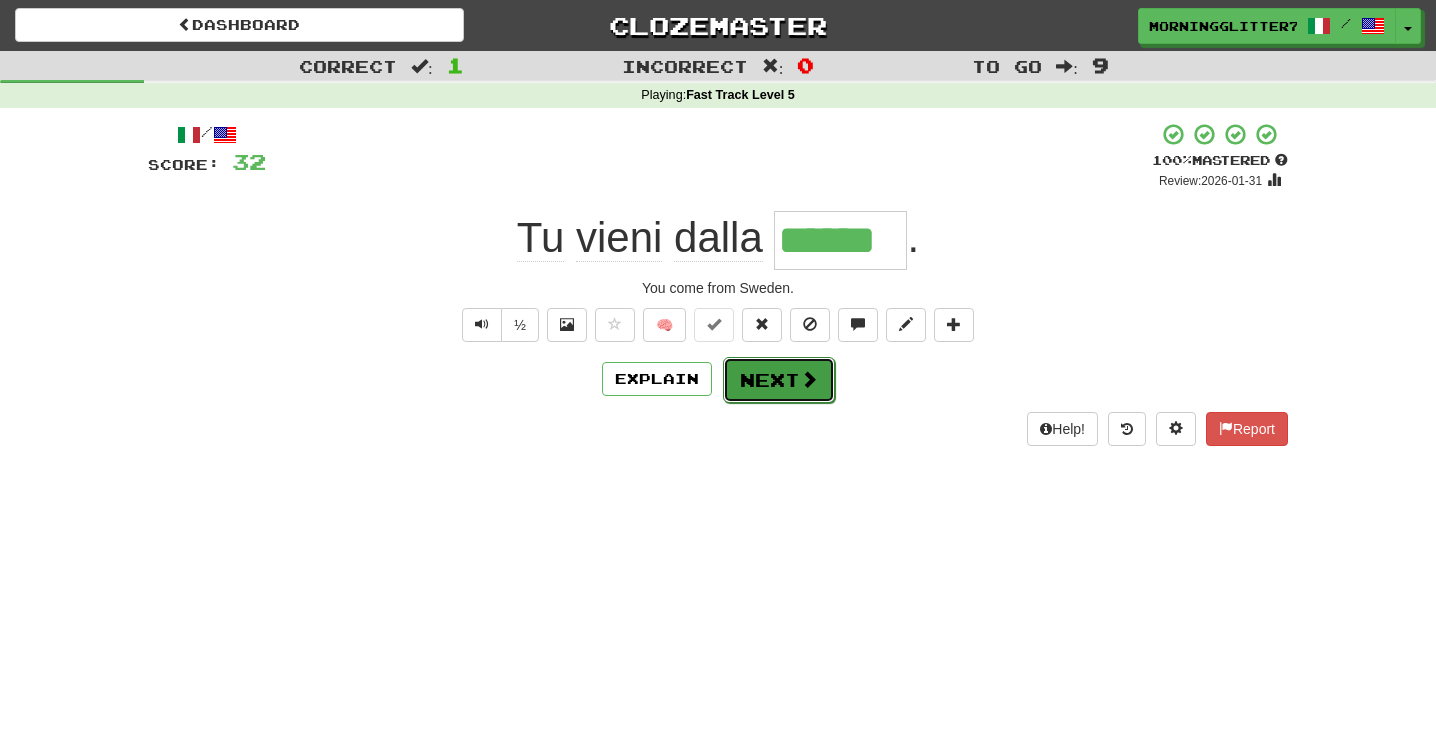 click on "Next" at bounding box center (779, 380) 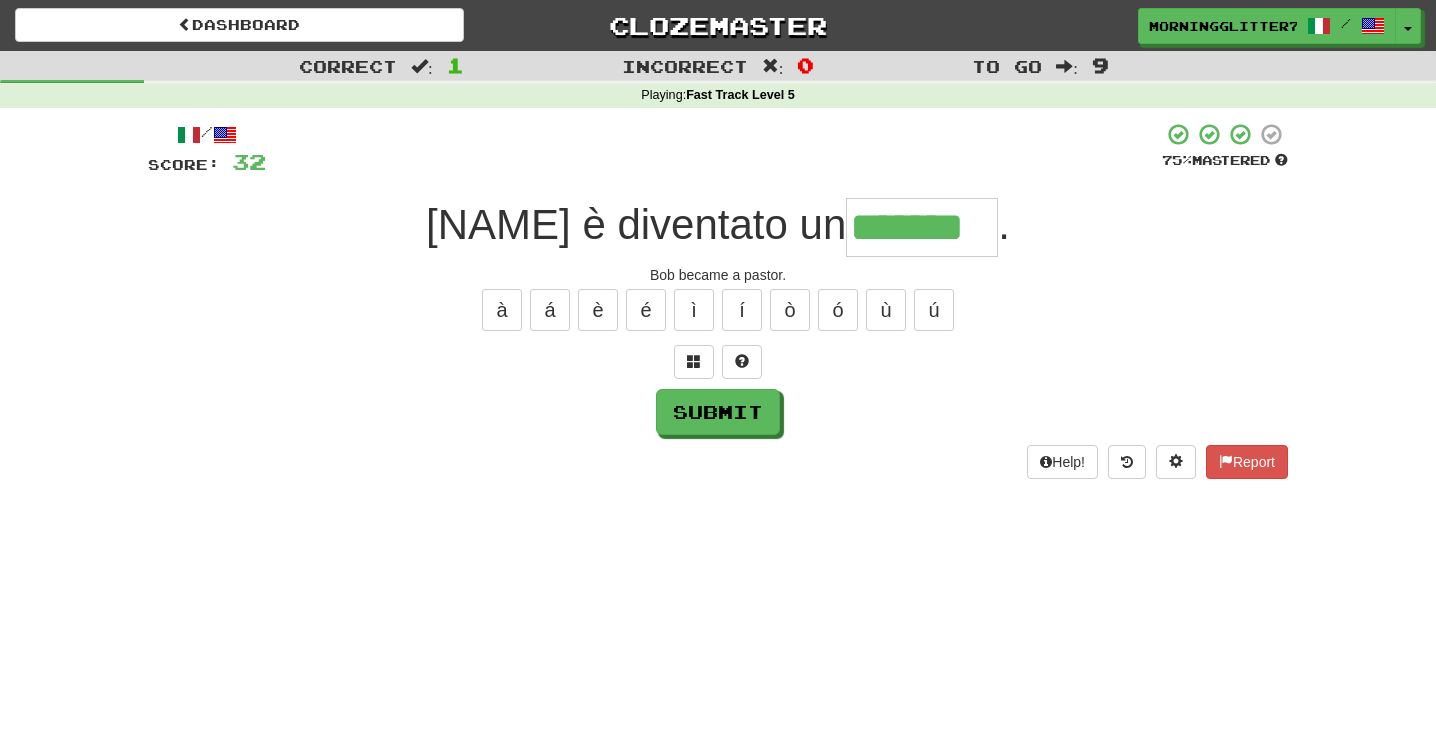 type on "*******" 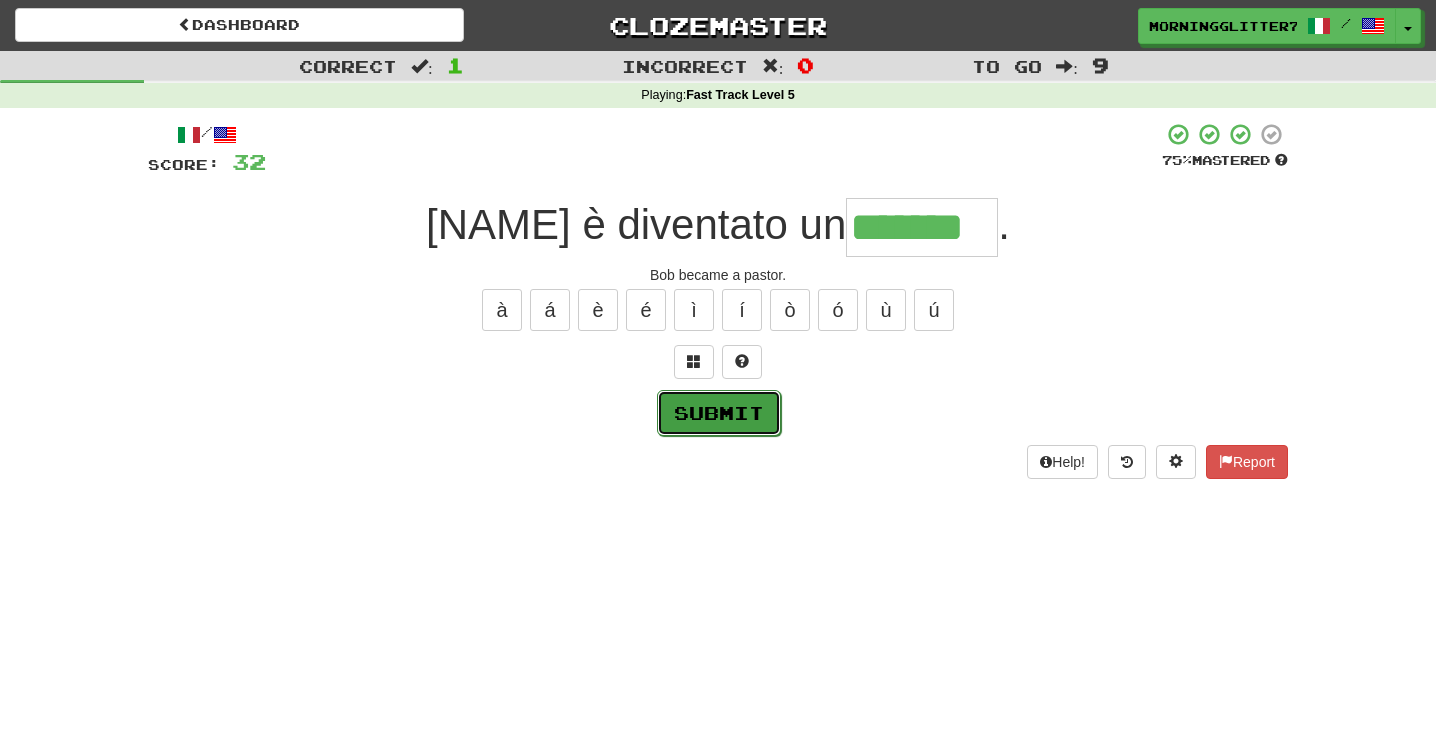 click on "Submit" at bounding box center (719, 413) 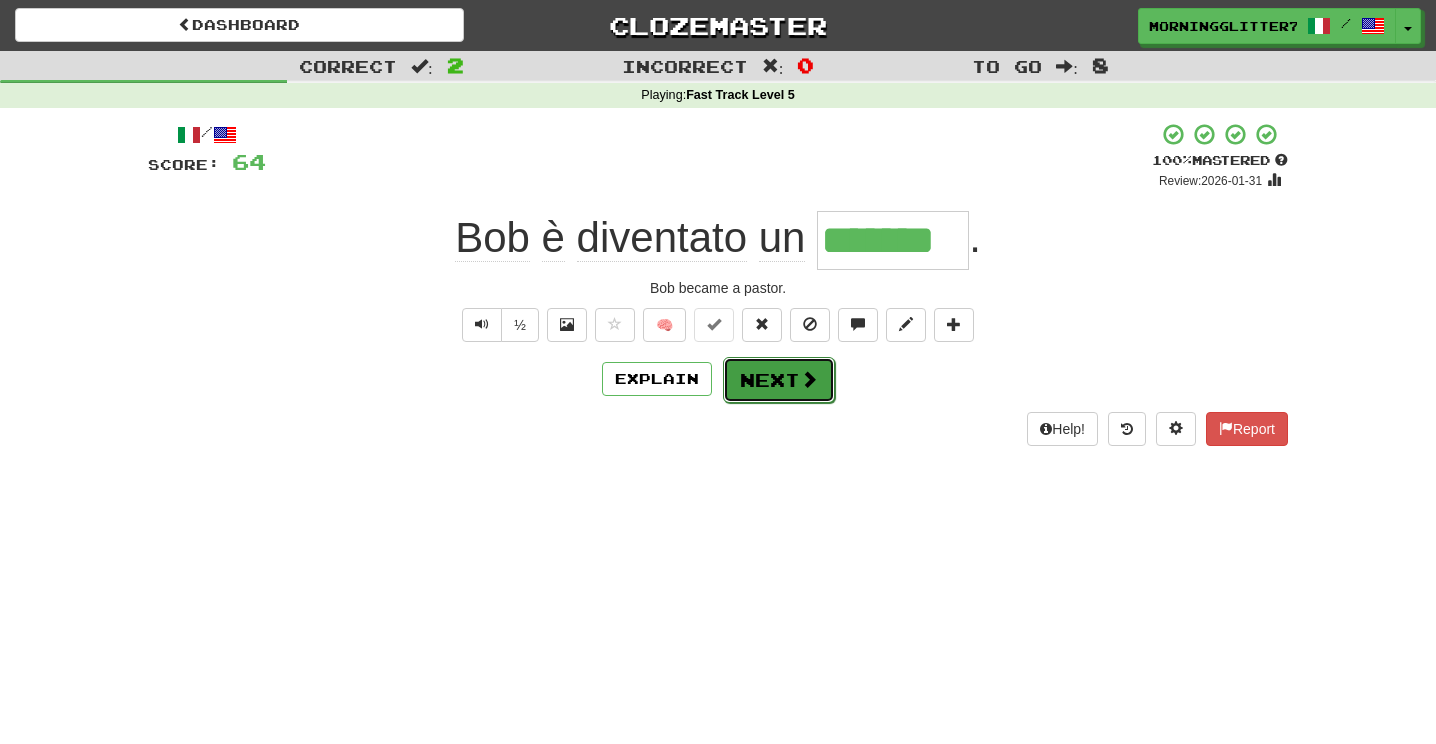 click on "Next" at bounding box center (779, 380) 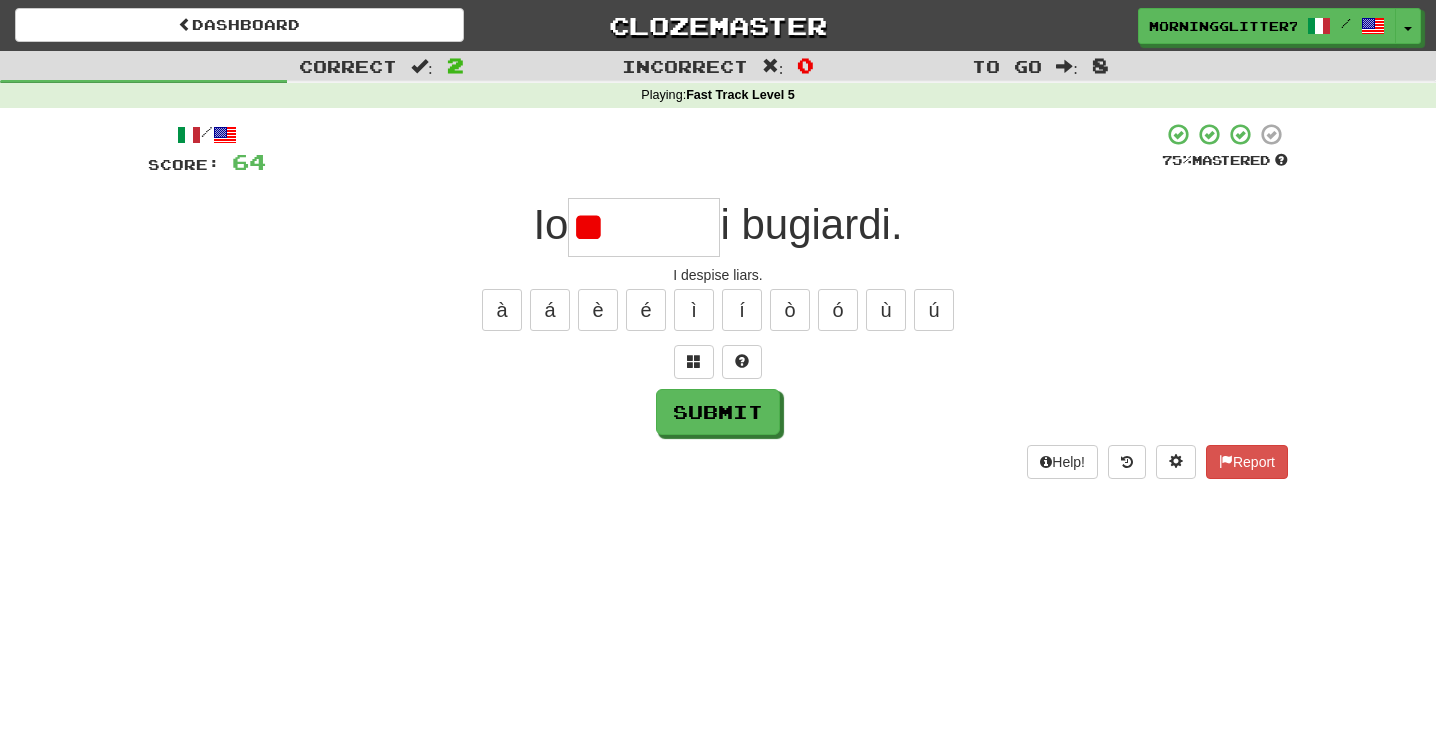 type on "*" 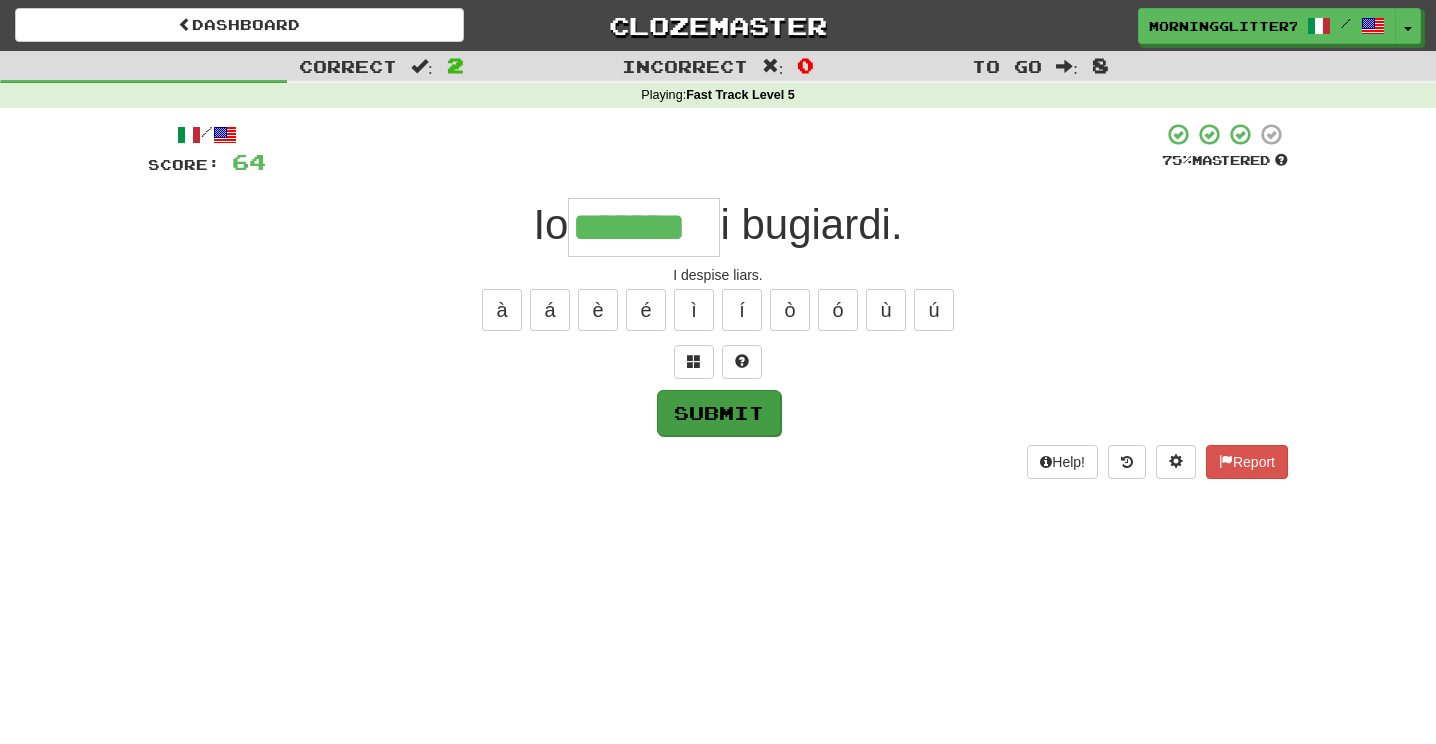 type on "*******" 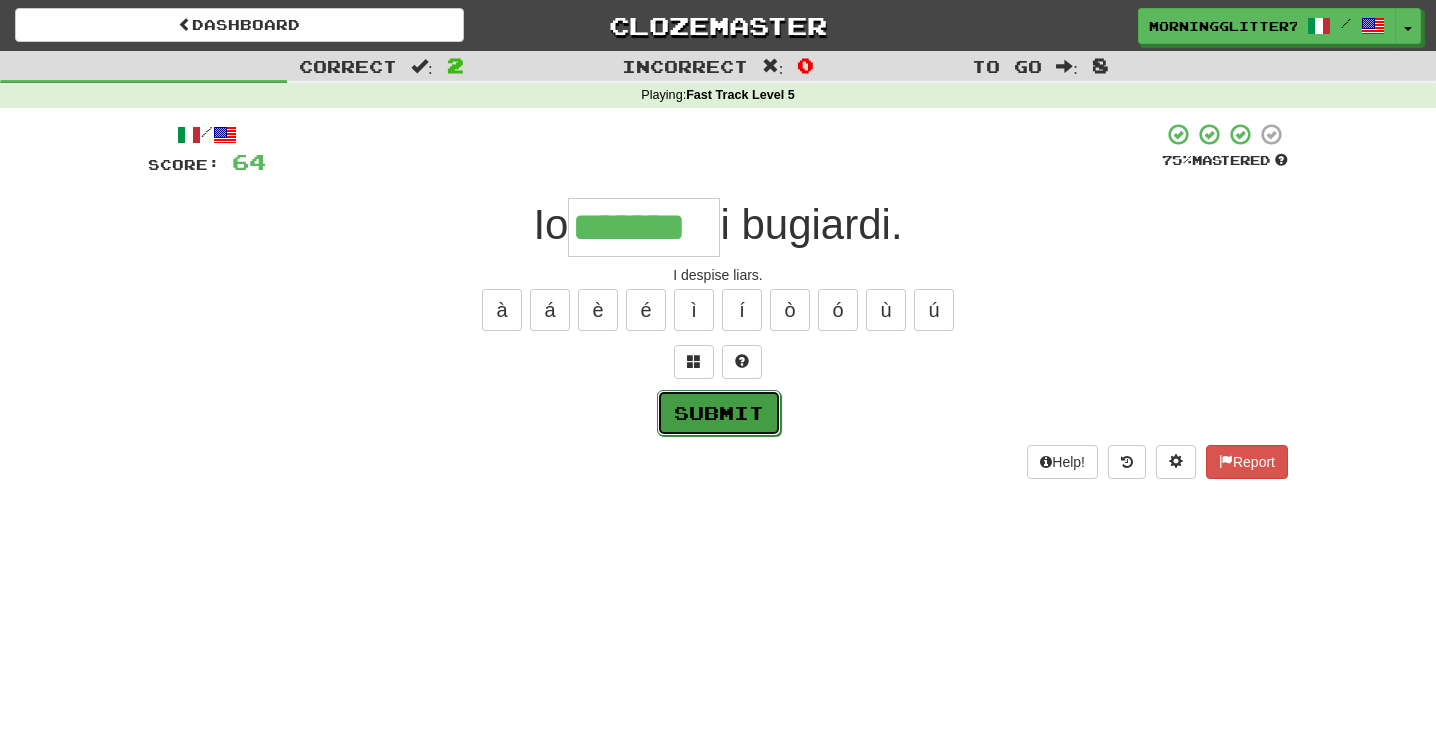 click on "Submit" at bounding box center [719, 413] 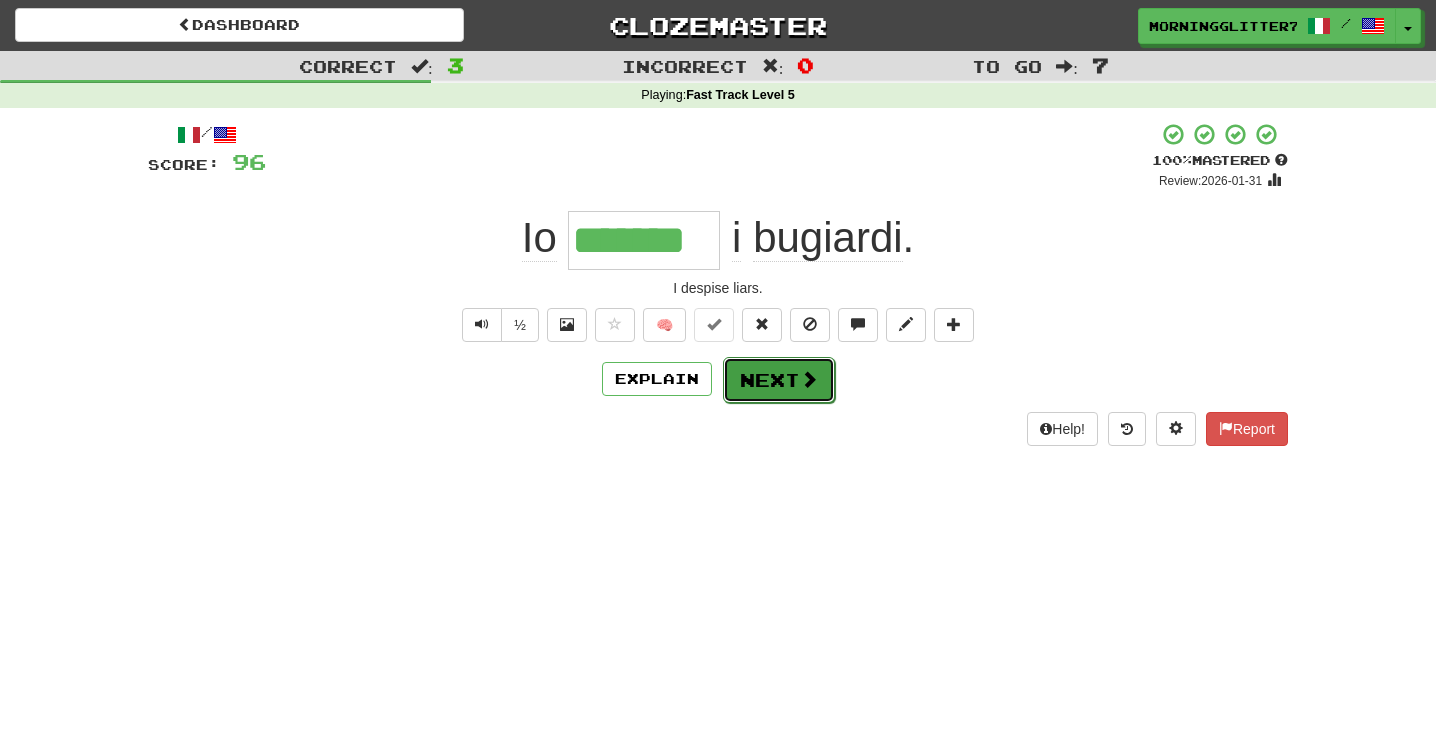 click on "Next" at bounding box center (779, 380) 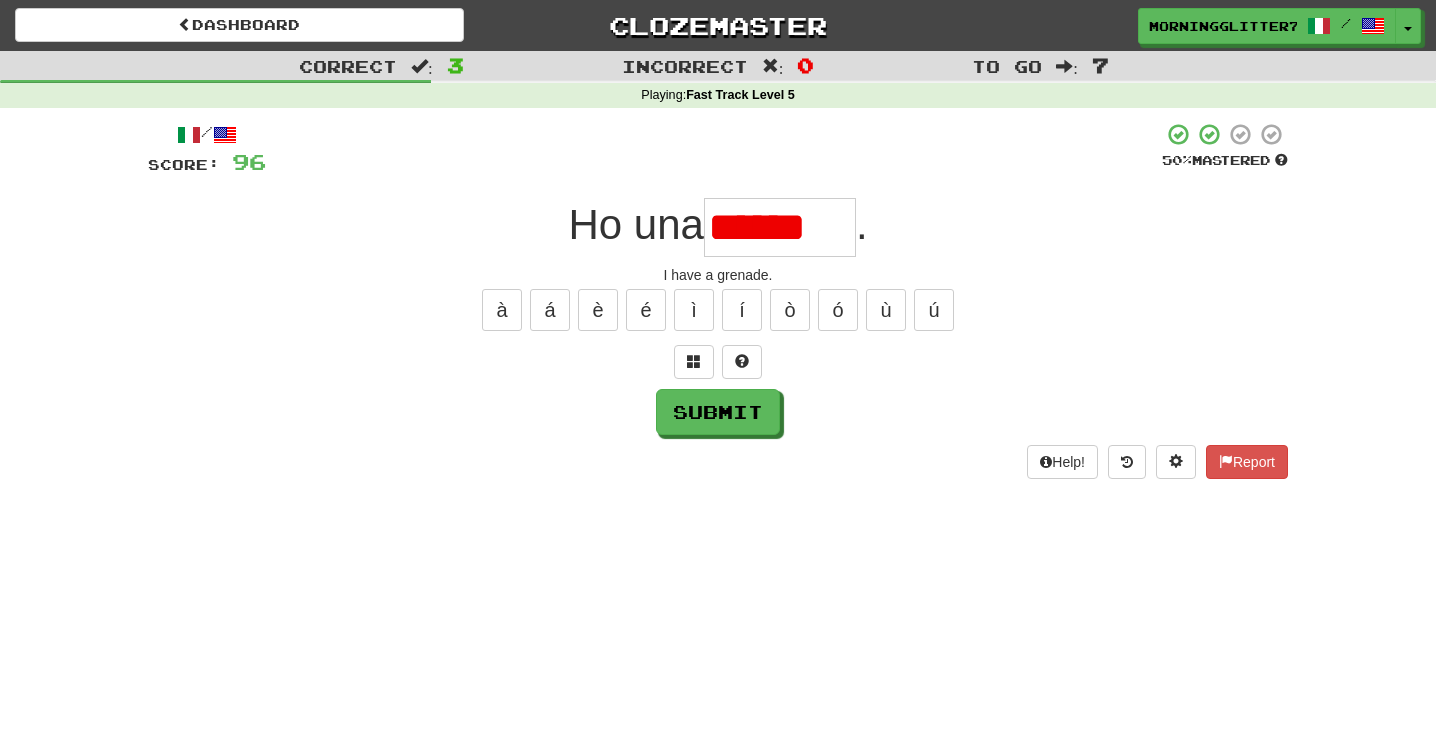 scroll, scrollTop: 0, scrollLeft: 0, axis: both 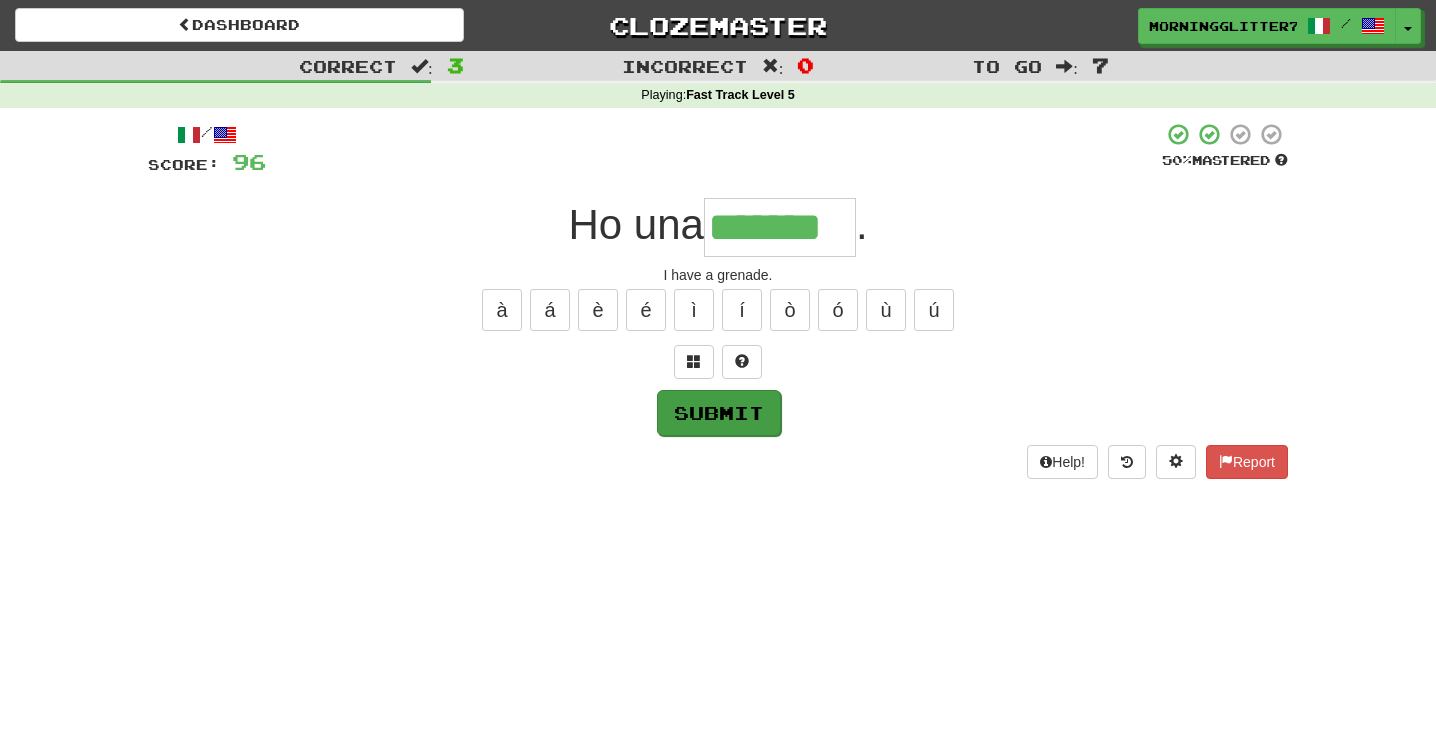 type on "*******" 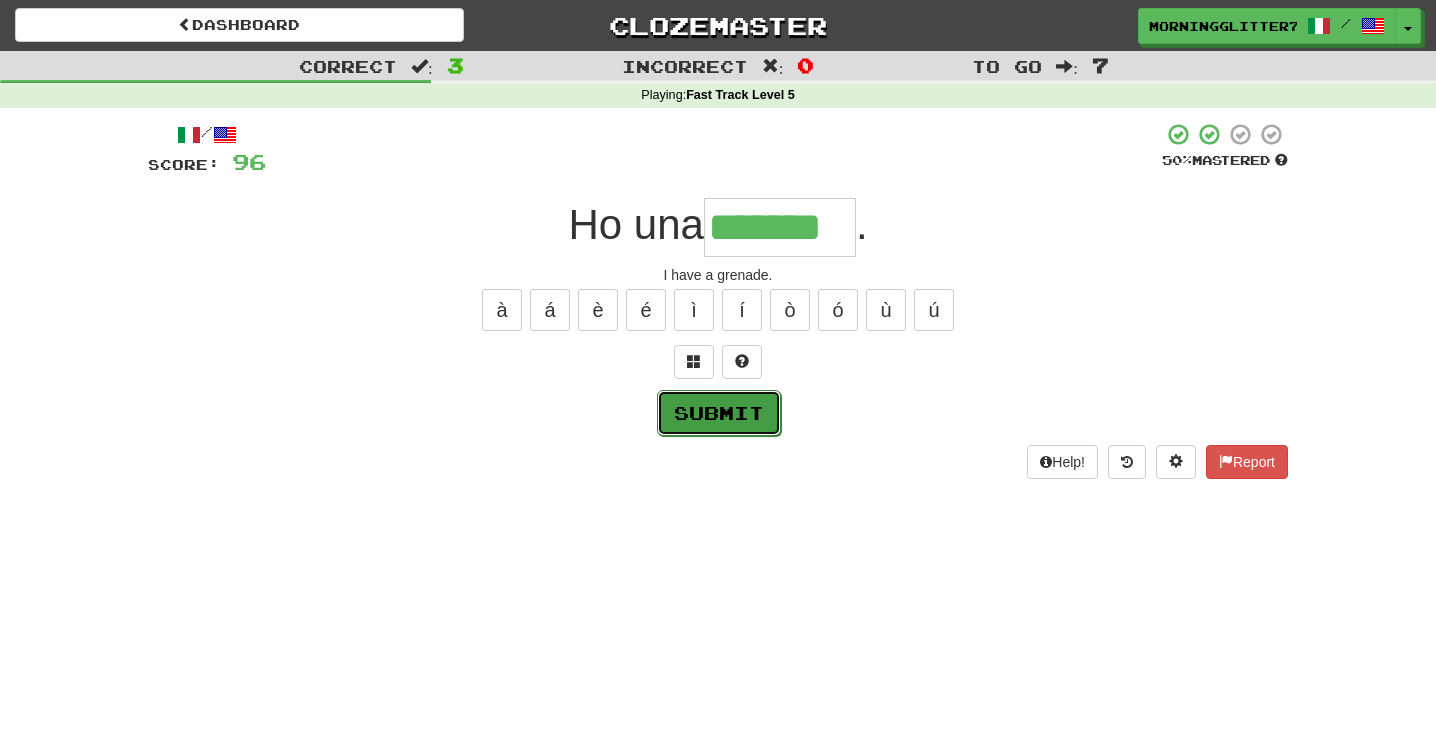 click on "Submit" at bounding box center [719, 413] 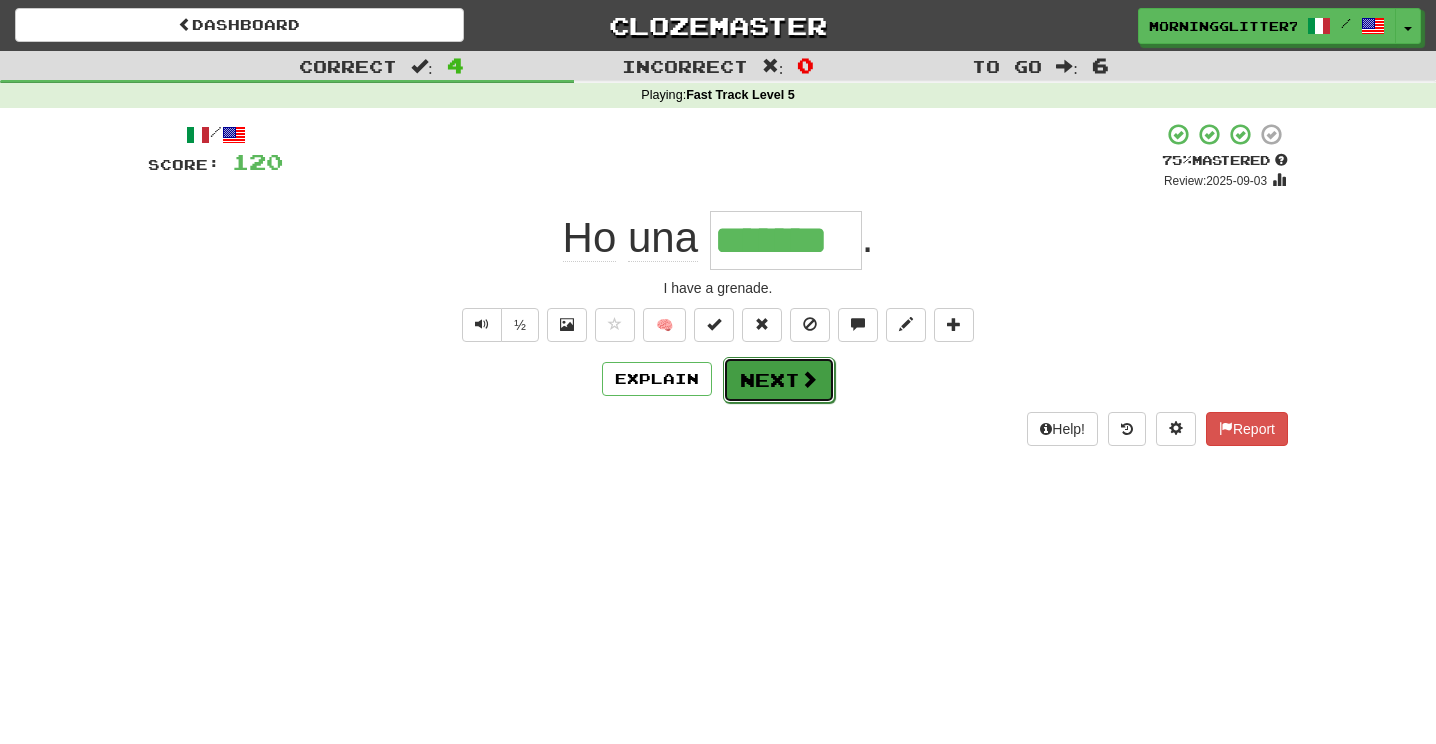 click on "Next" at bounding box center (779, 380) 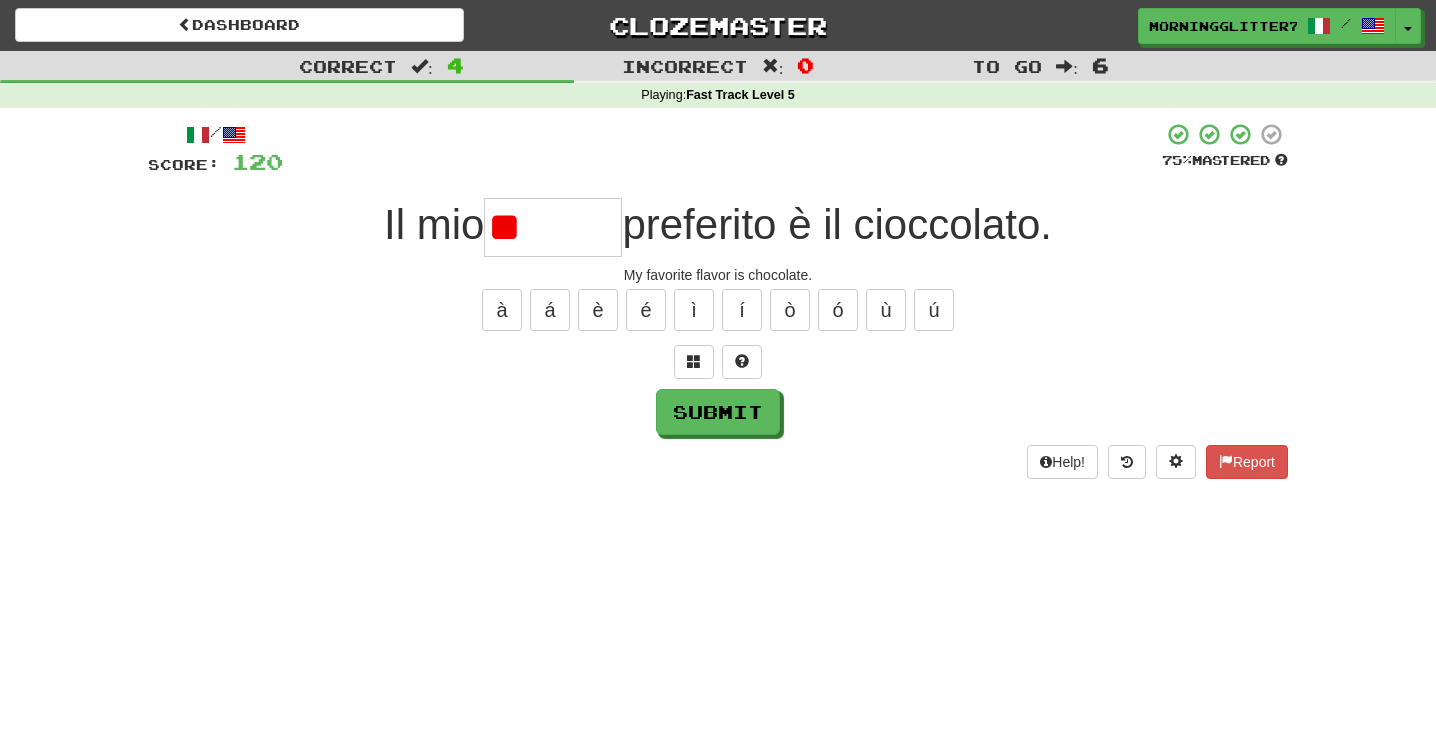 type on "*" 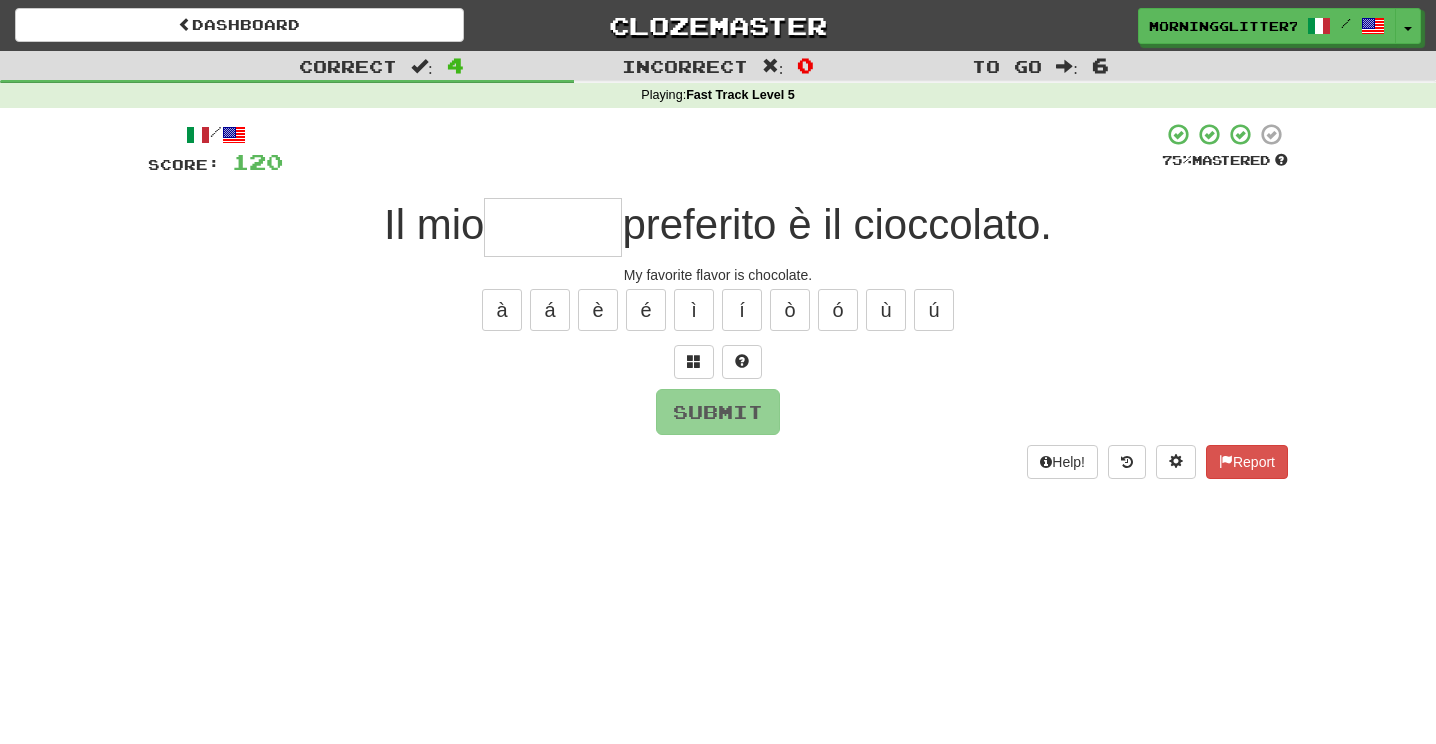 type on "*" 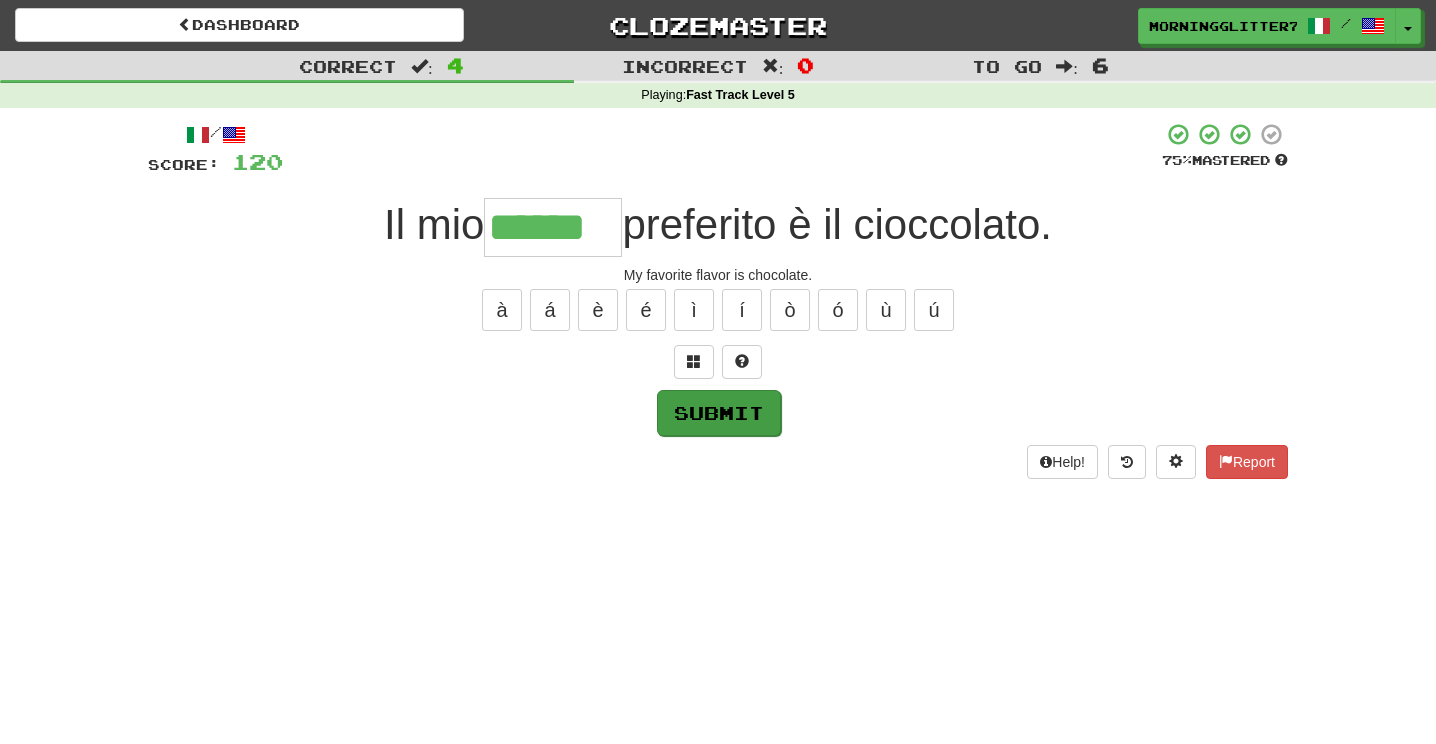 type on "******" 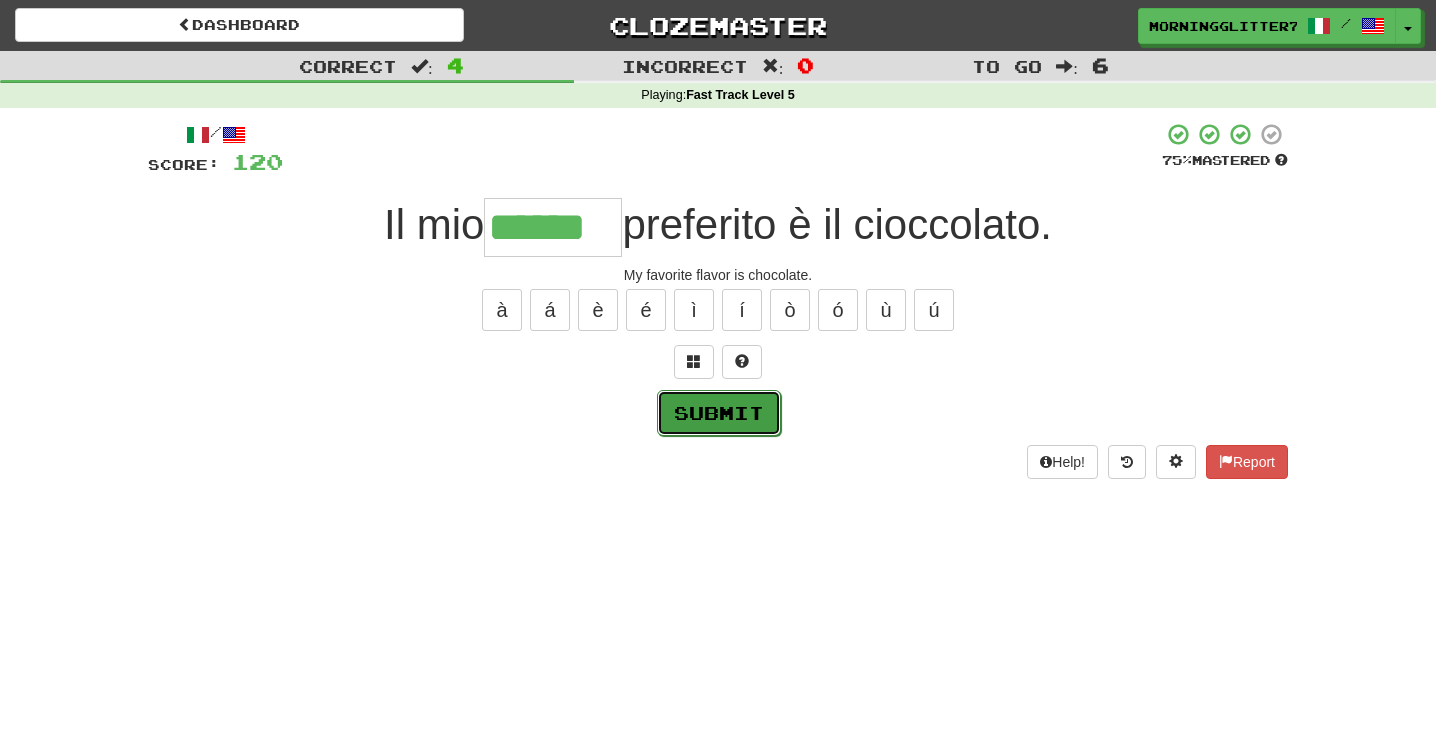 click on "Submit" at bounding box center (719, 413) 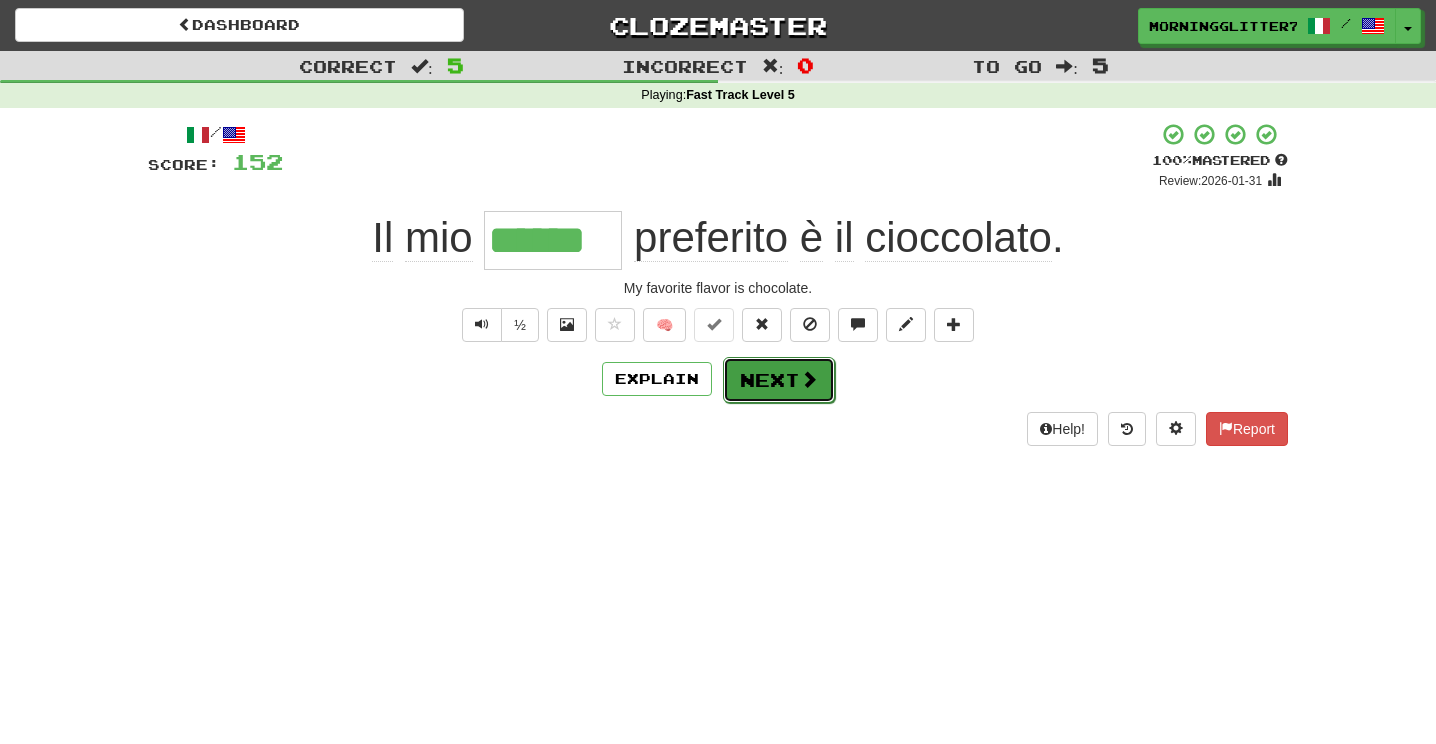 click on "Next" at bounding box center (779, 380) 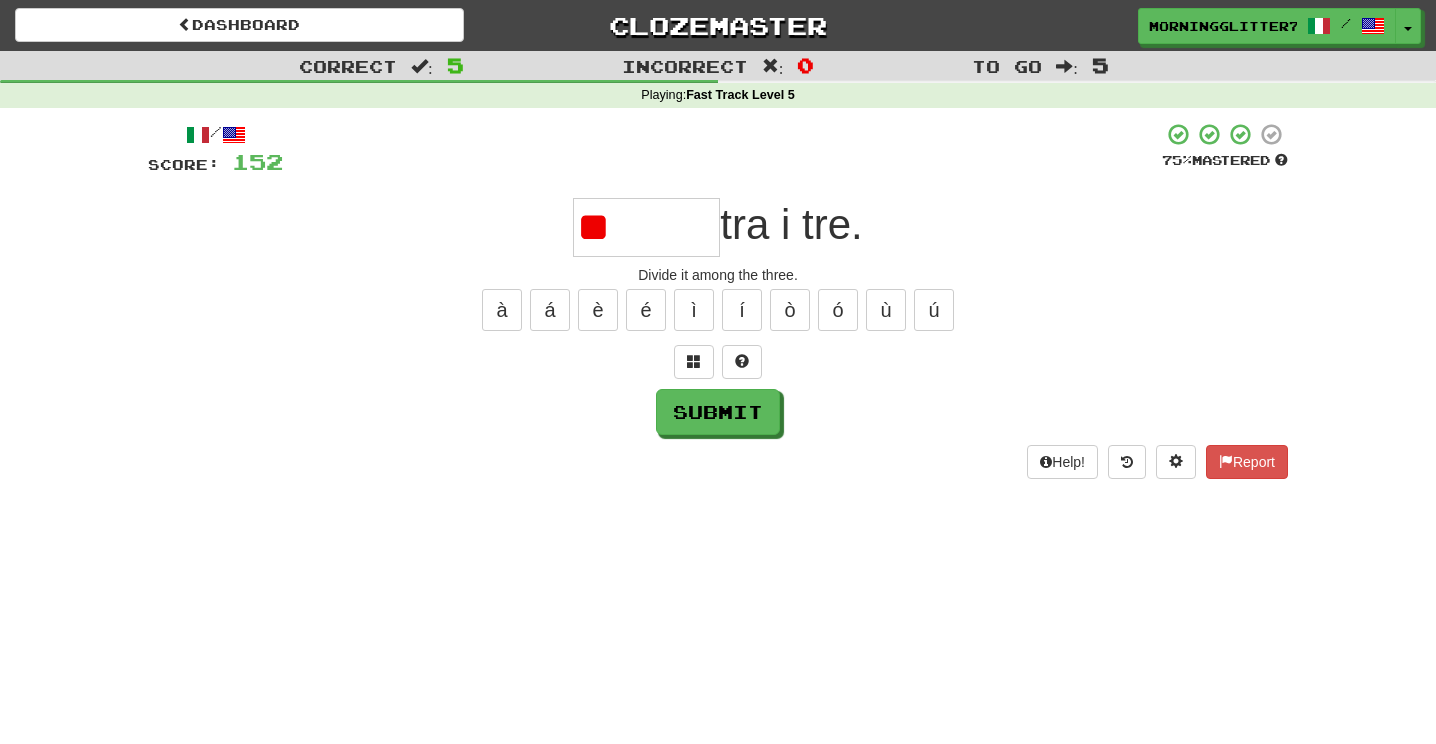 type on "*" 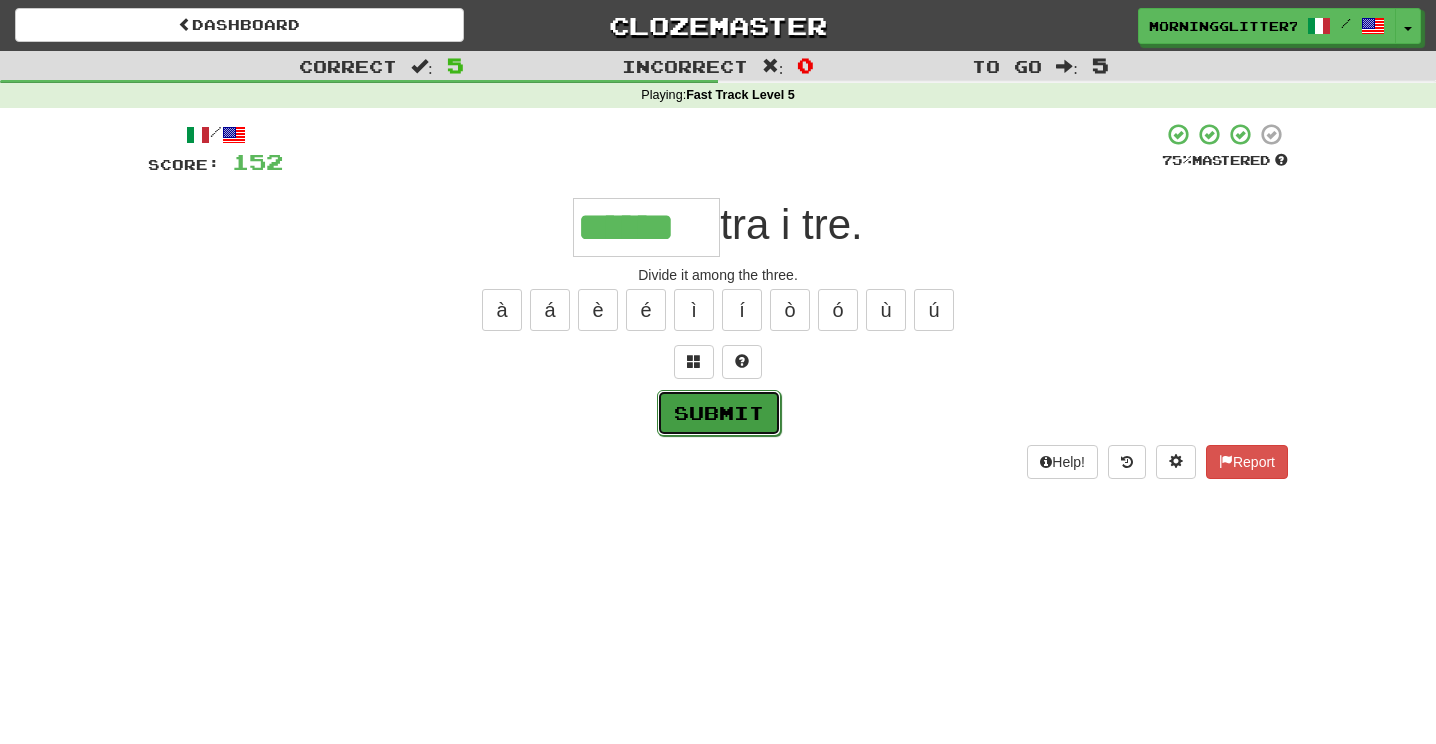 click on "Submit" at bounding box center [719, 413] 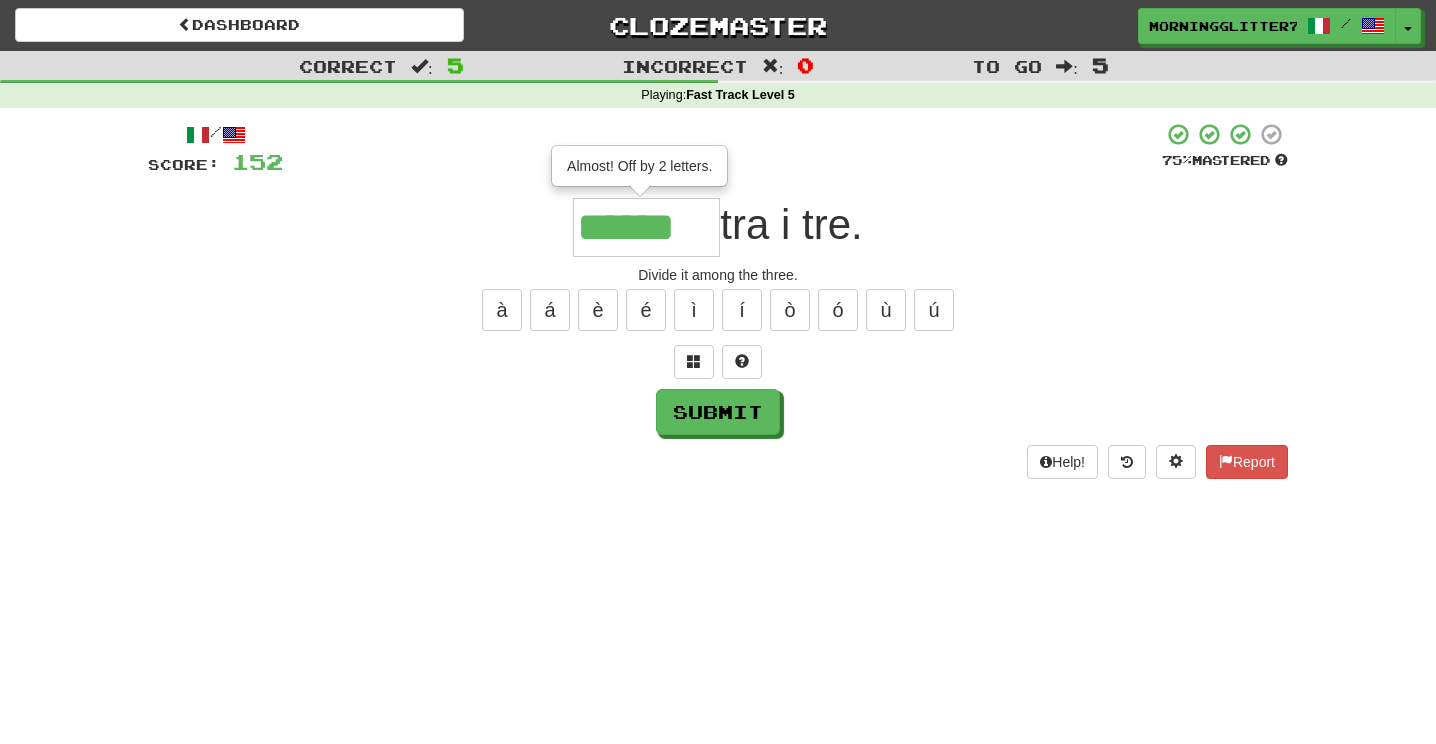 click on "******" at bounding box center (646, 227) 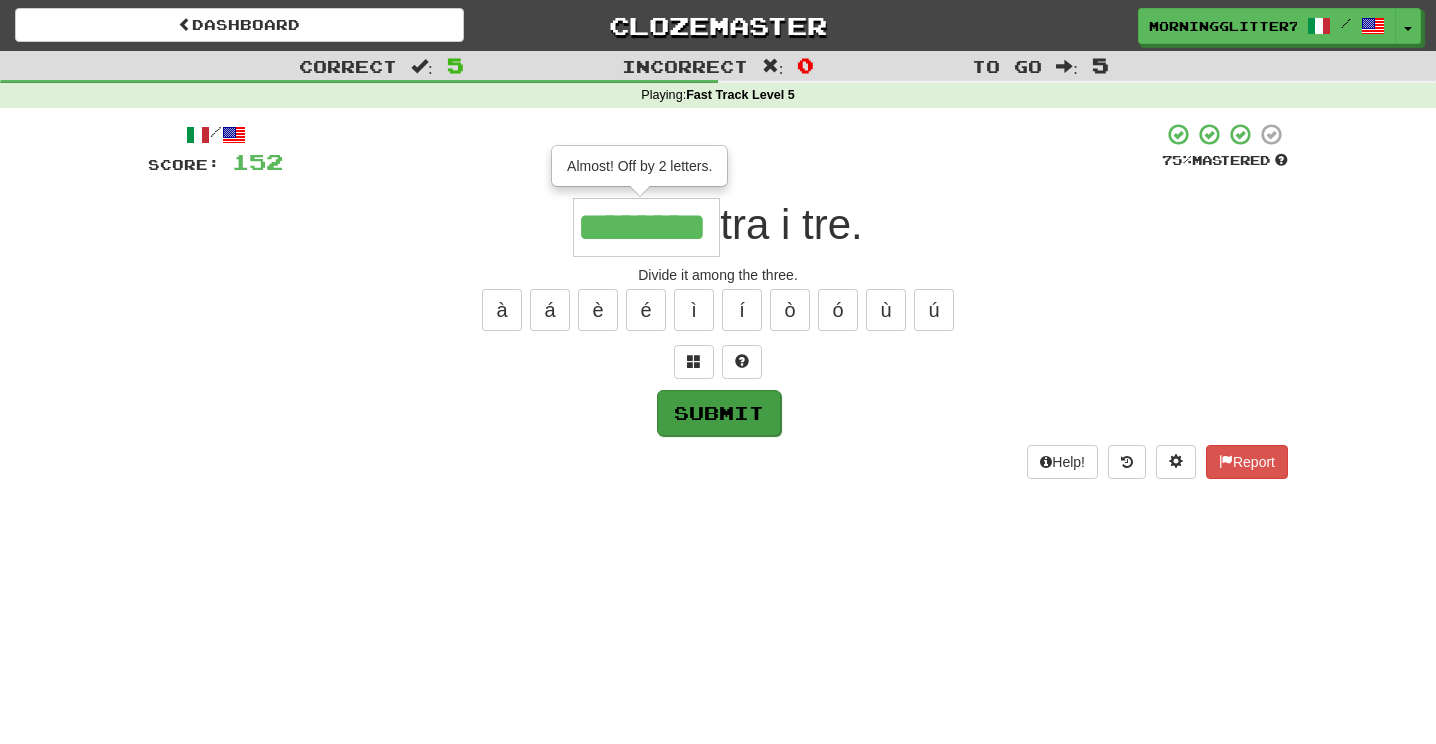 type on "********" 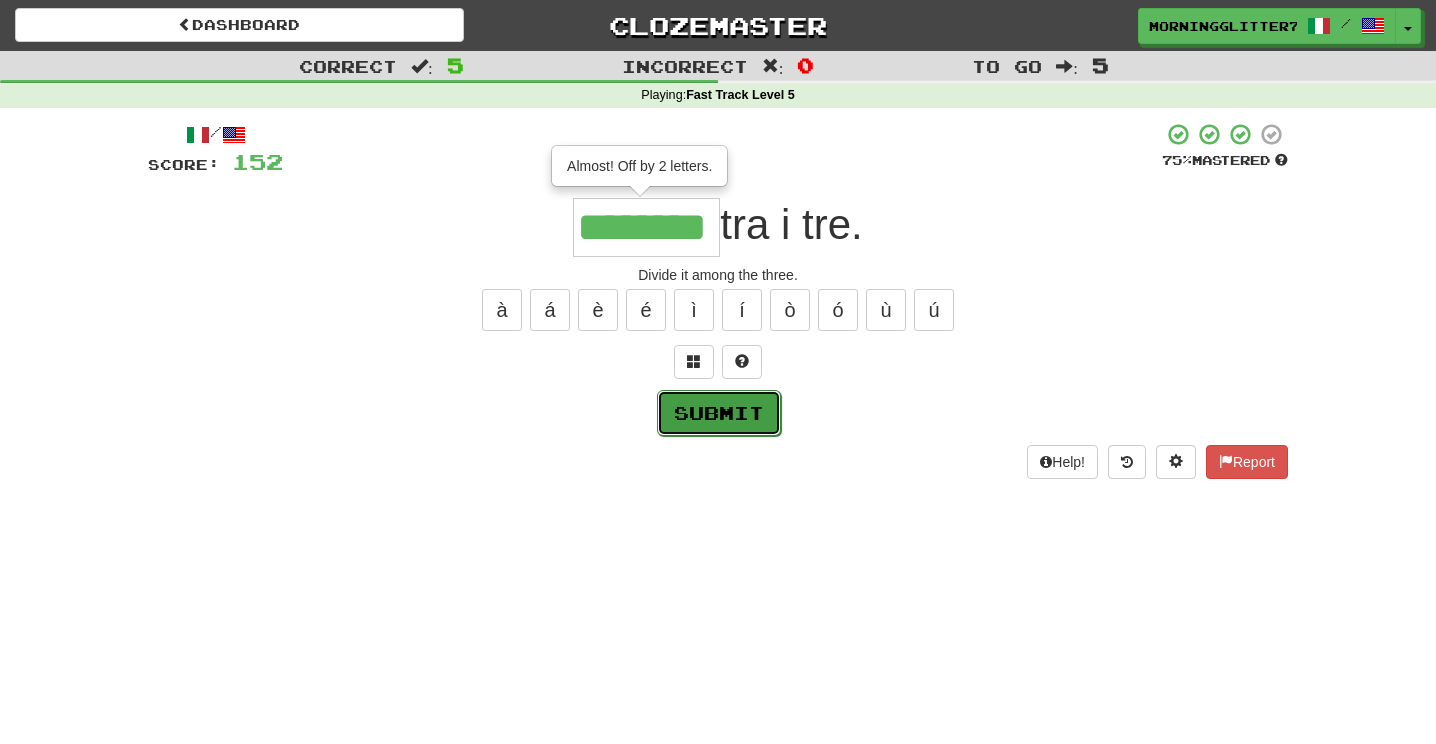click on "Submit" at bounding box center [719, 413] 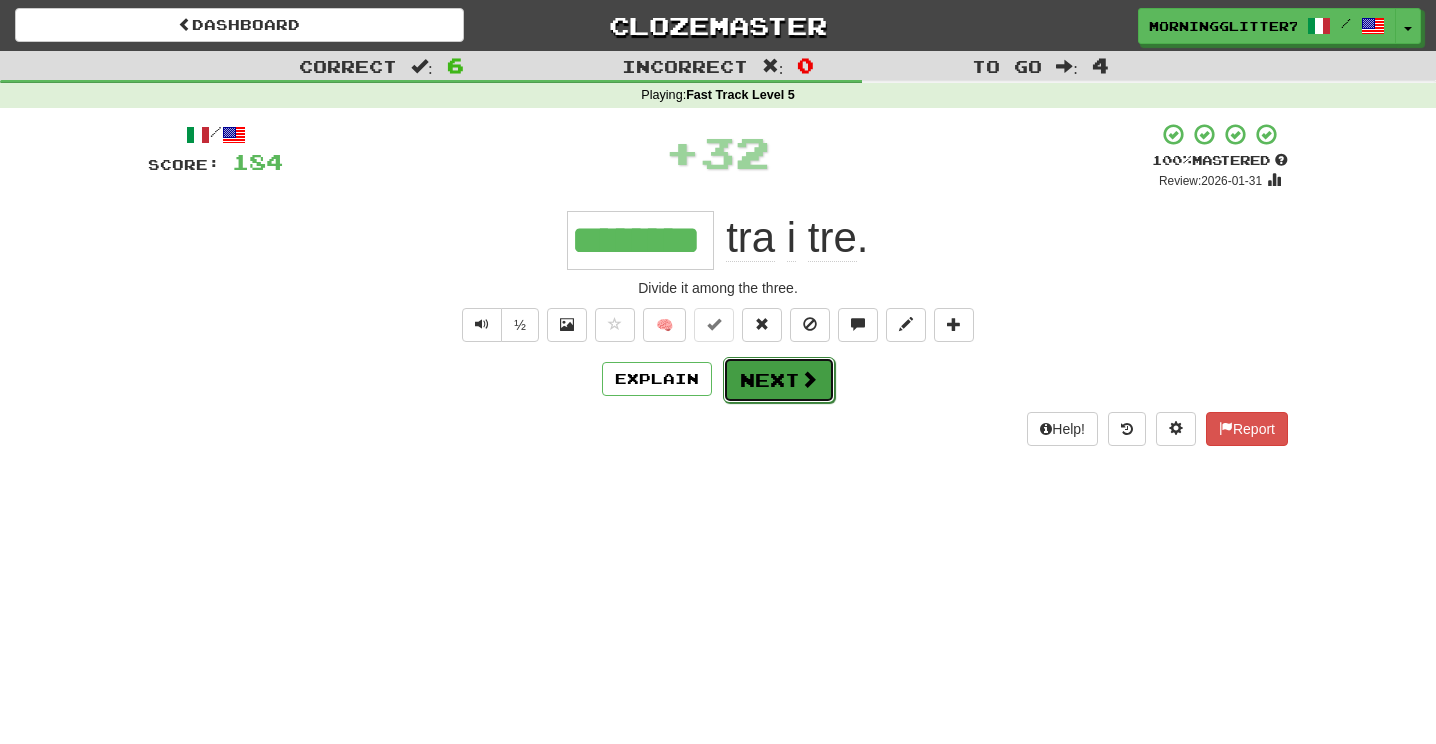 click on "Next" at bounding box center (779, 380) 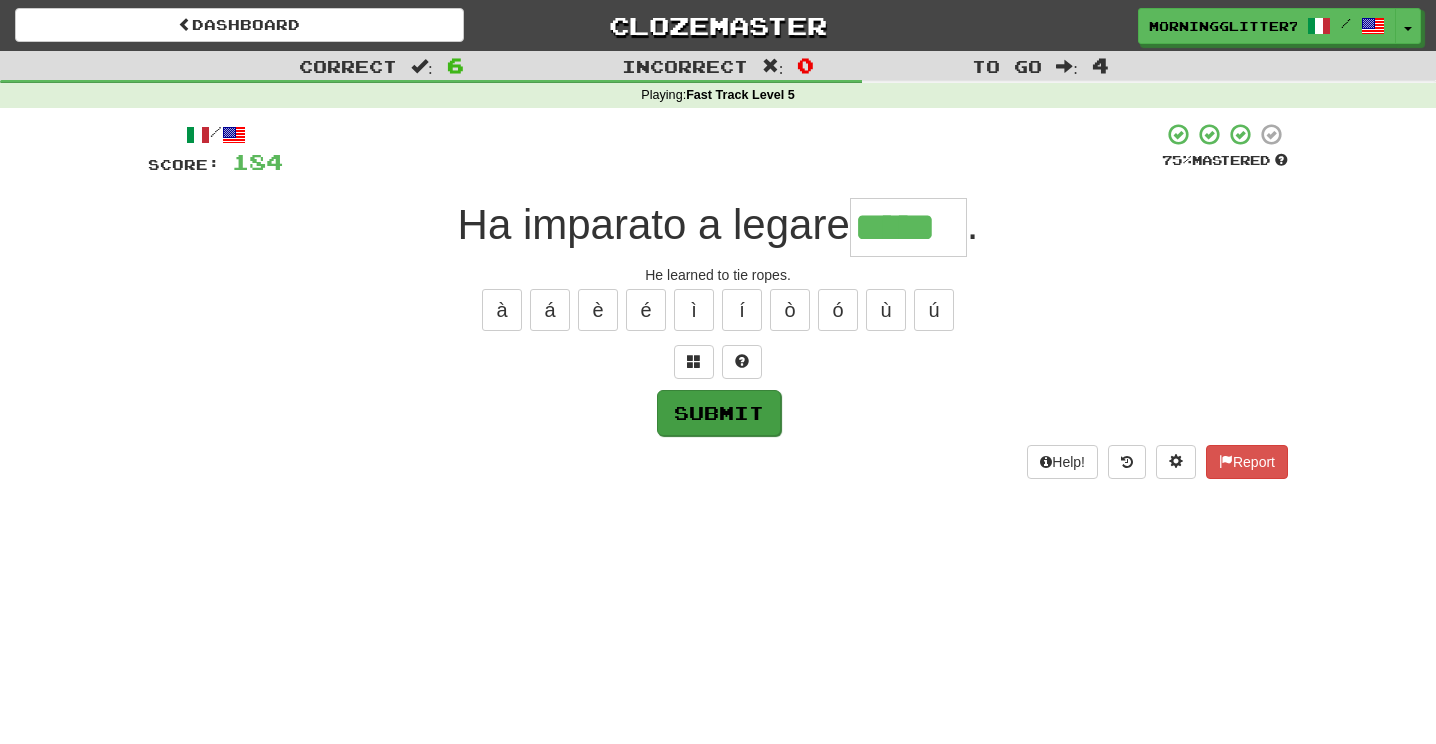 type on "*****" 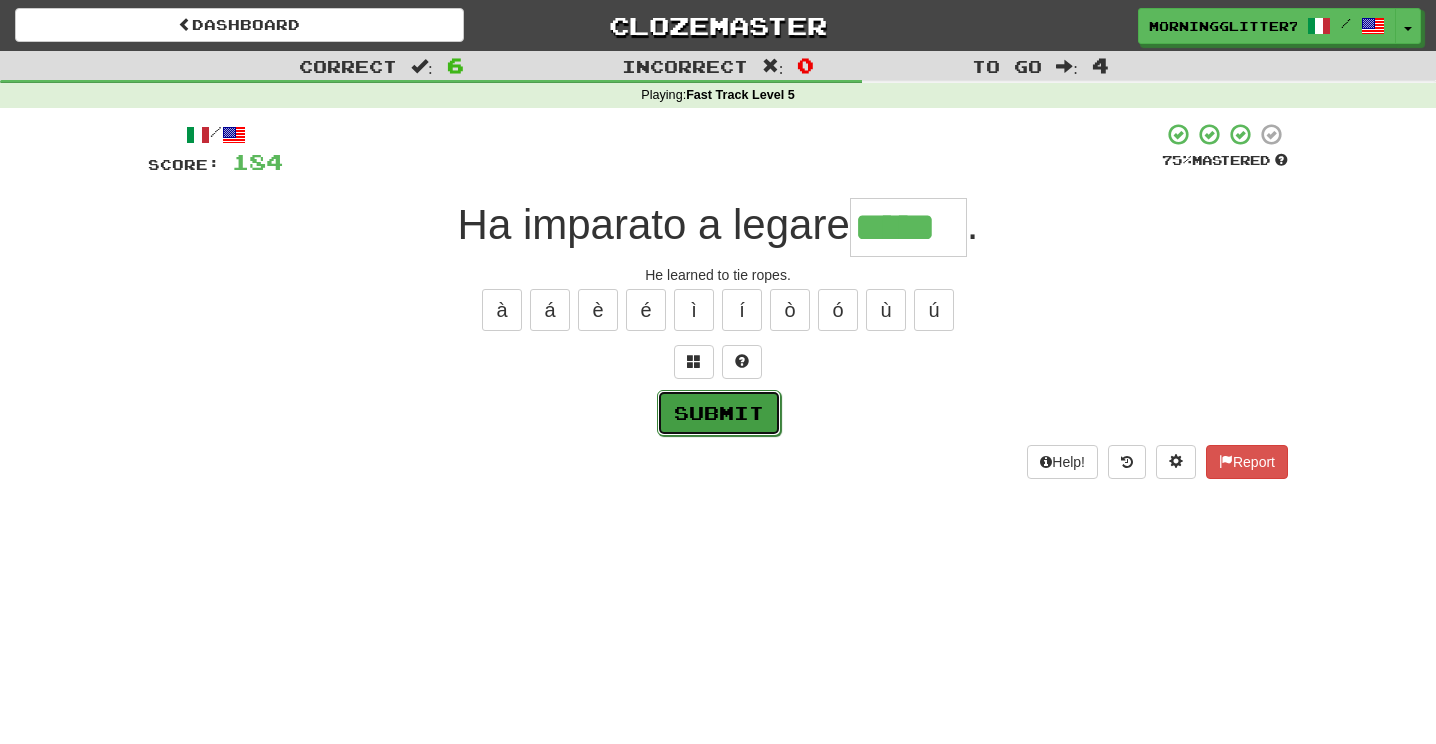 click on "Submit" at bounding box center [719, 413] 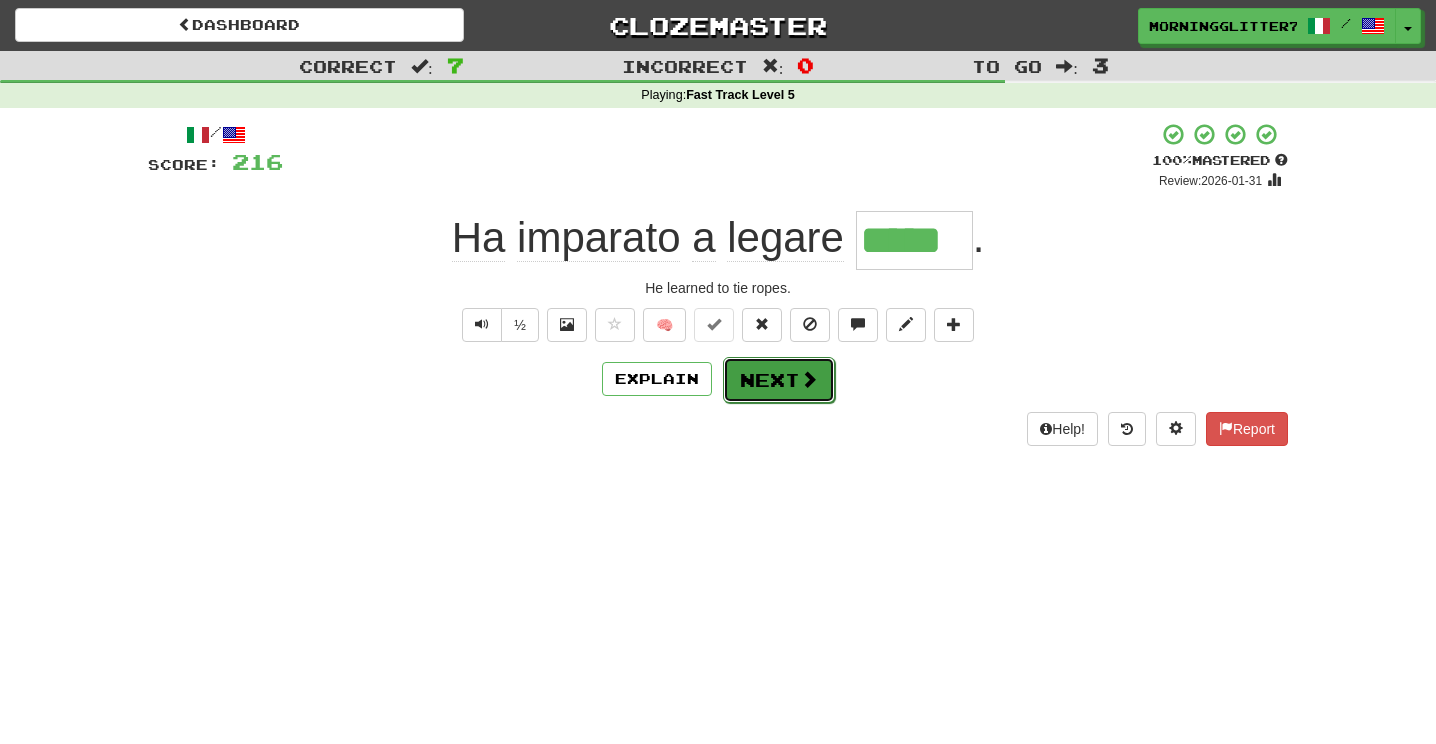click on "Next" at bounding box center (779, 380) 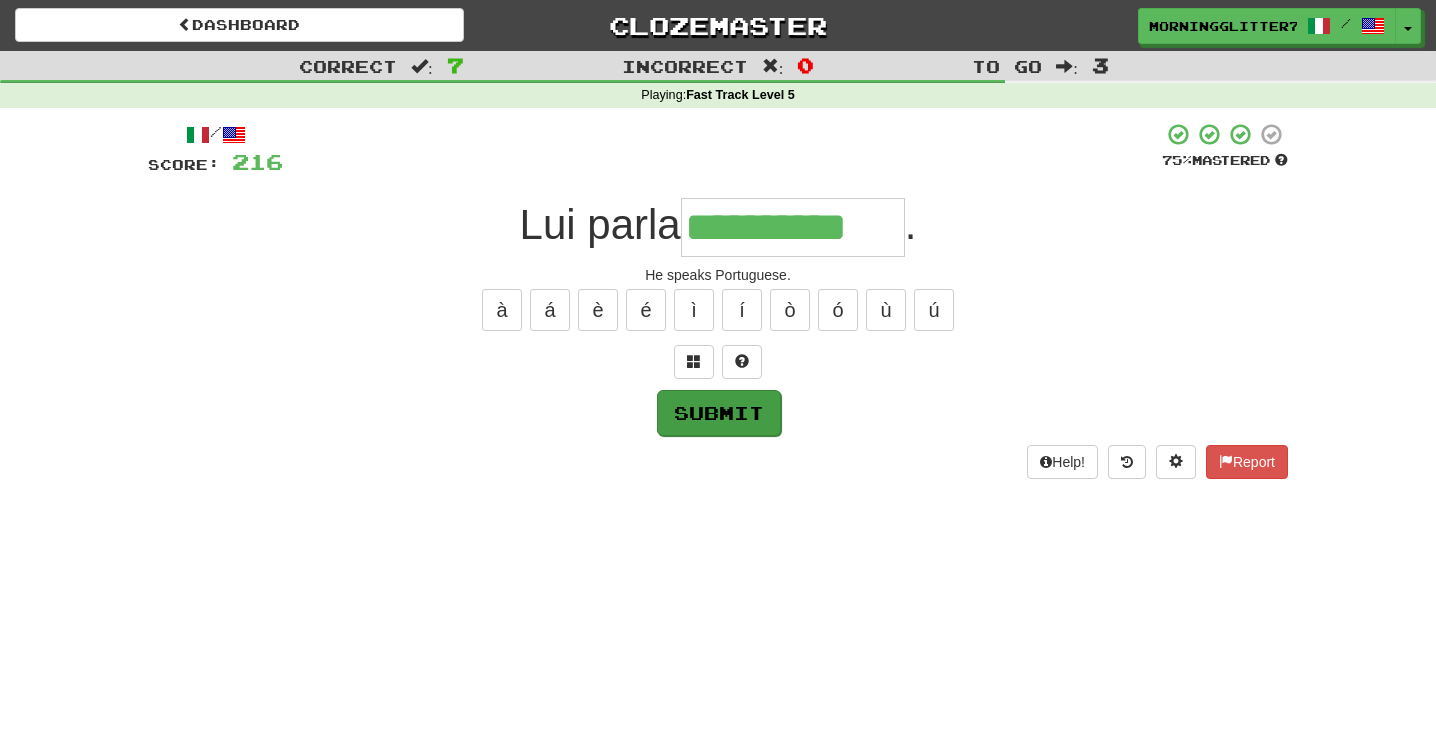 type on "**********" 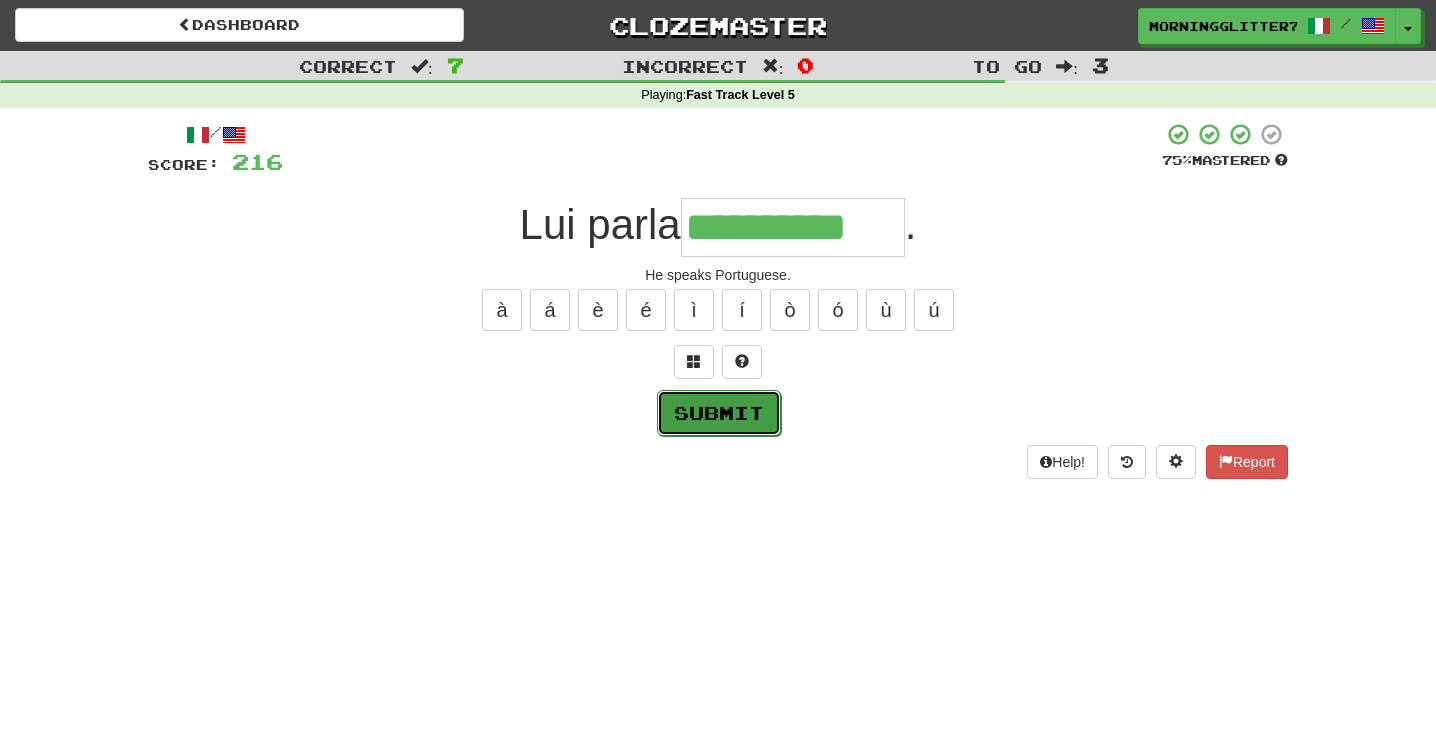 click on "Submit" at bounding box center (719, 413) 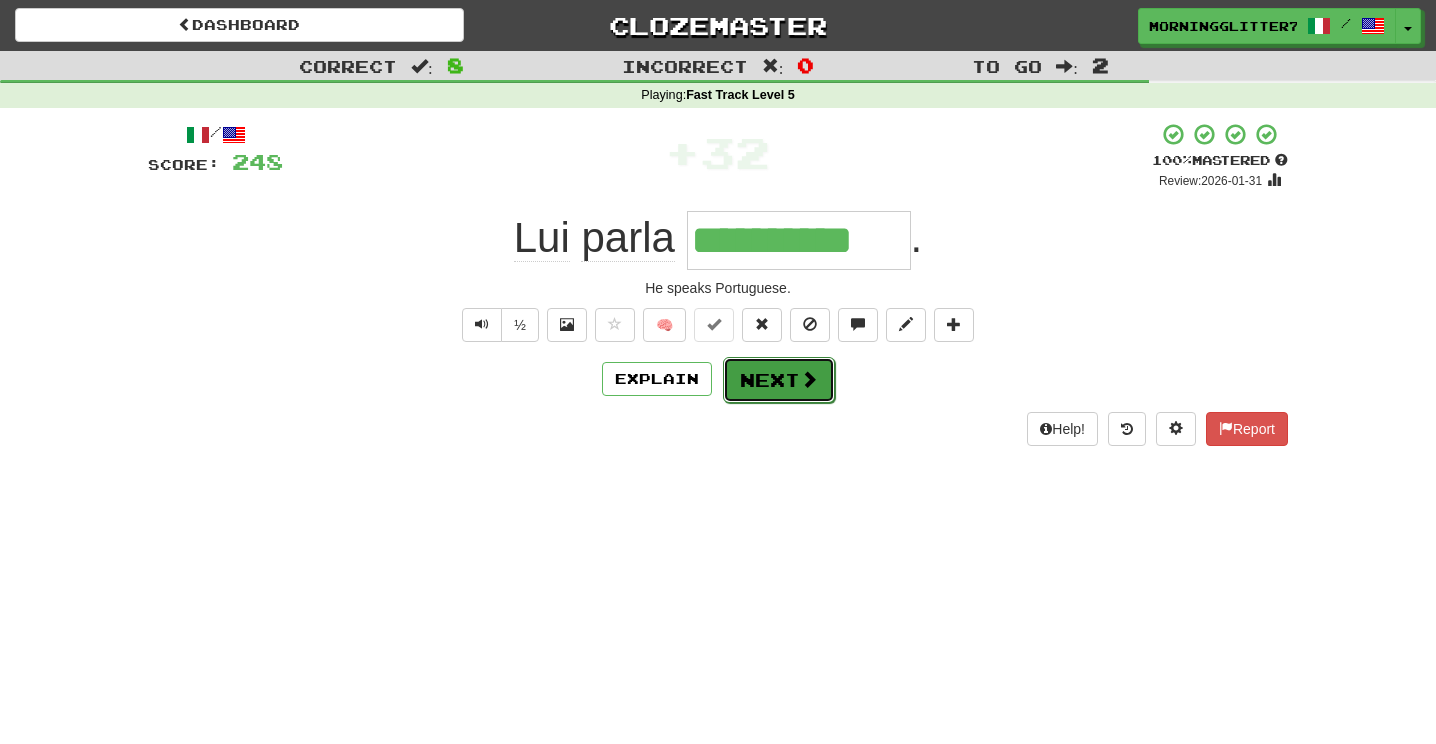 click on "Next" at bounding box center (779, 380) 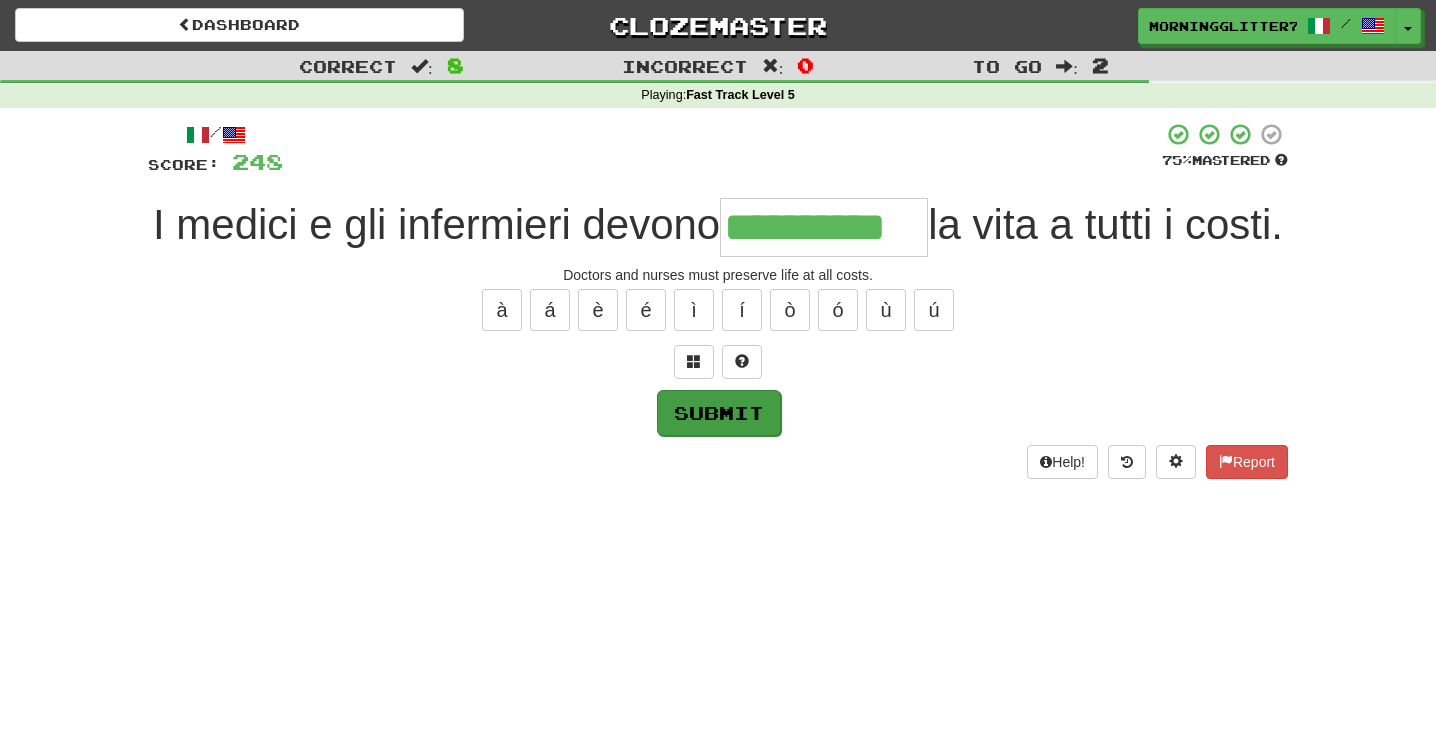 type on "**********" 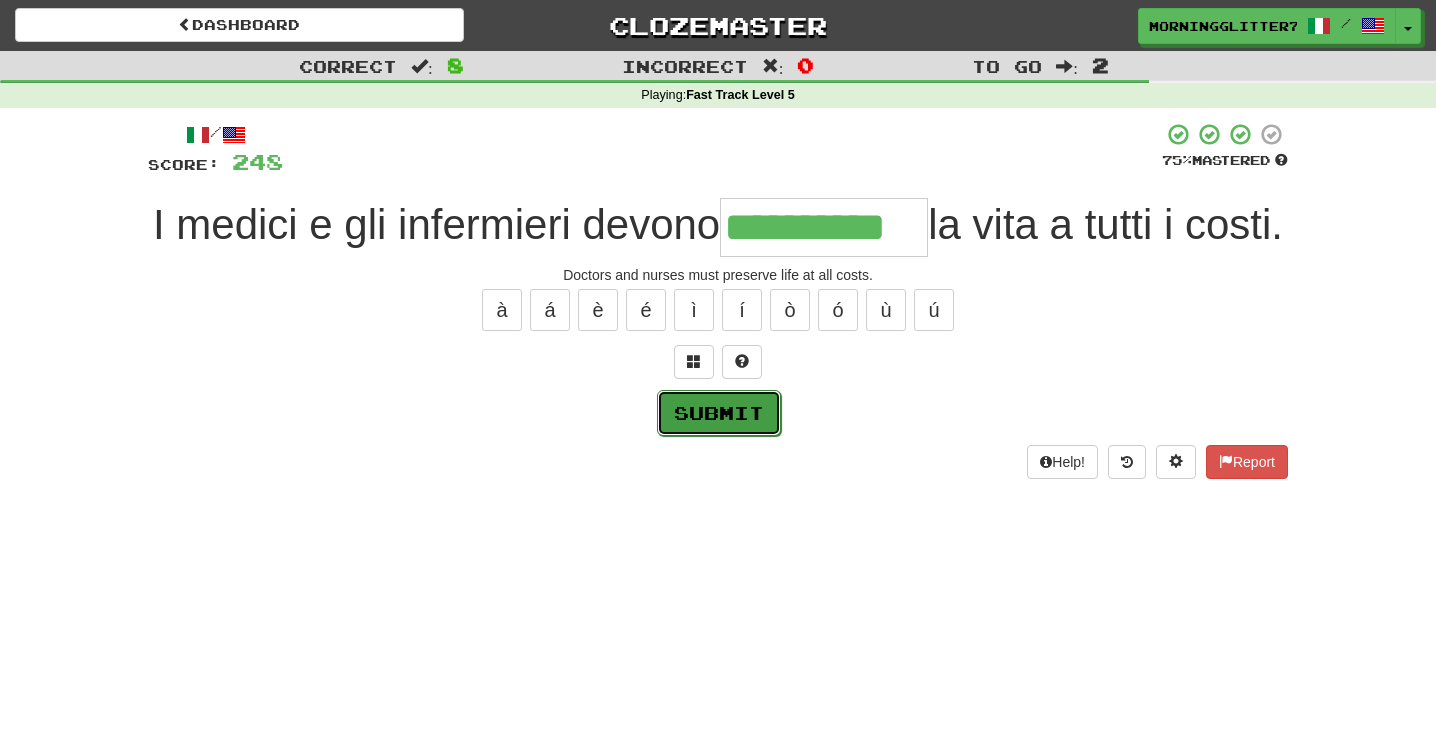 click on "Submit" at bounding box center [719, 413] 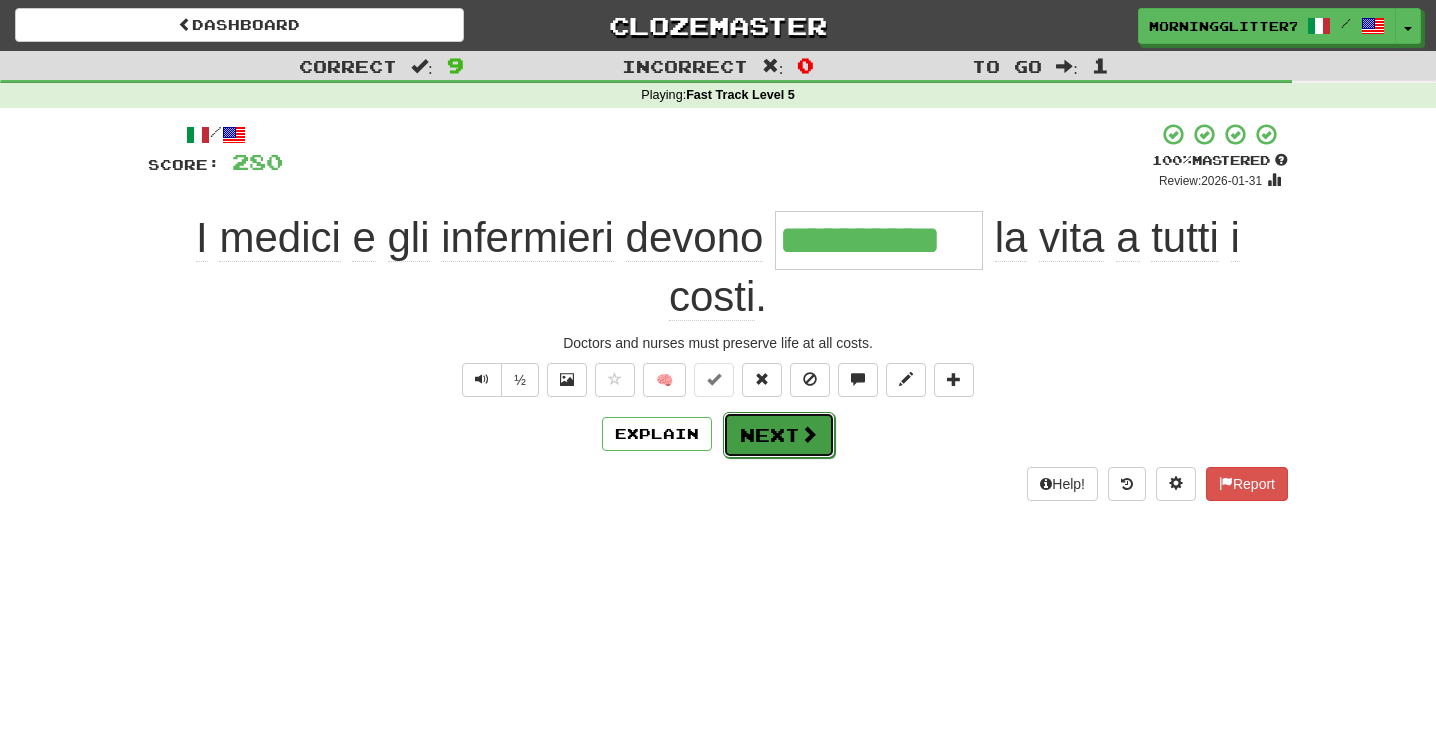 click on "Next" at bounding box center [779, 435] 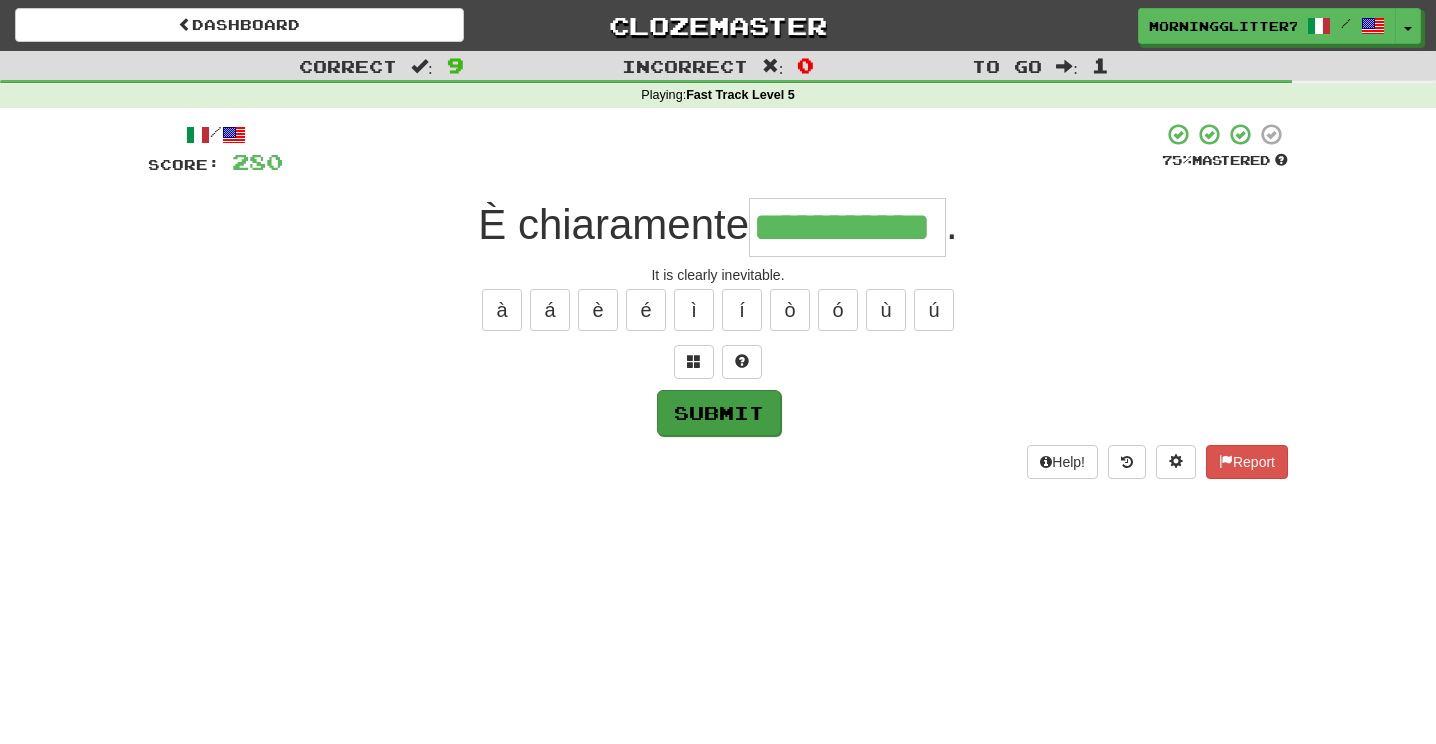 type on "**********" 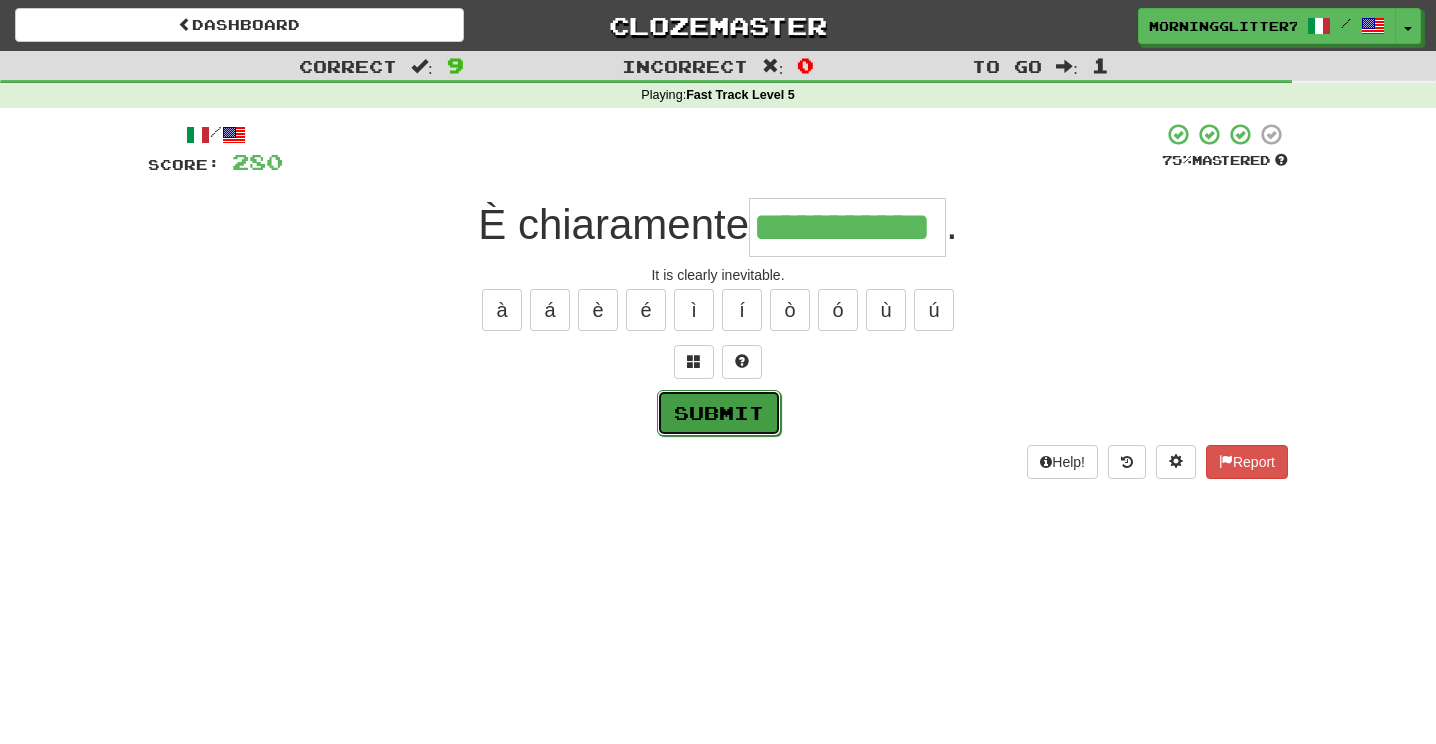 click on "Submit" at bounding box center (719, 413) 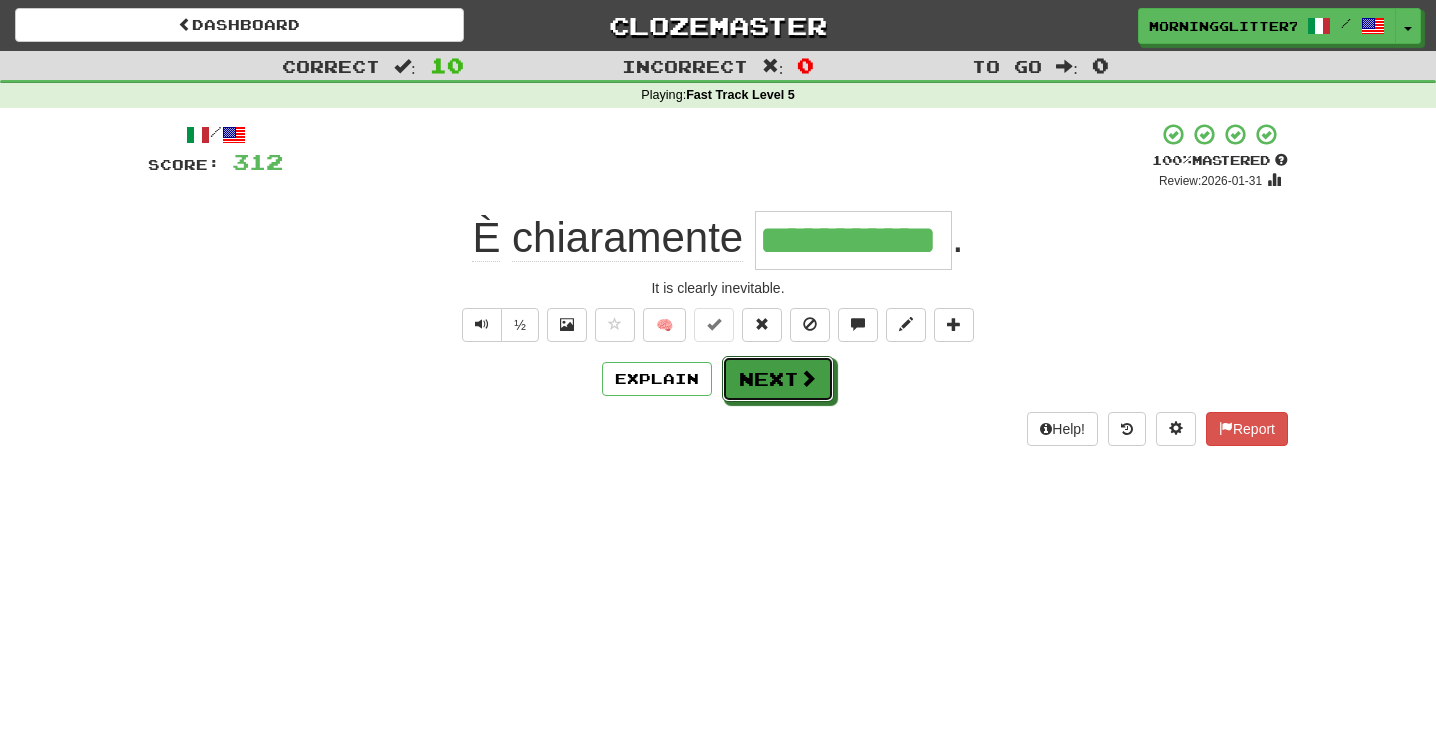 click on "Next" at bounding box center (778, 379) 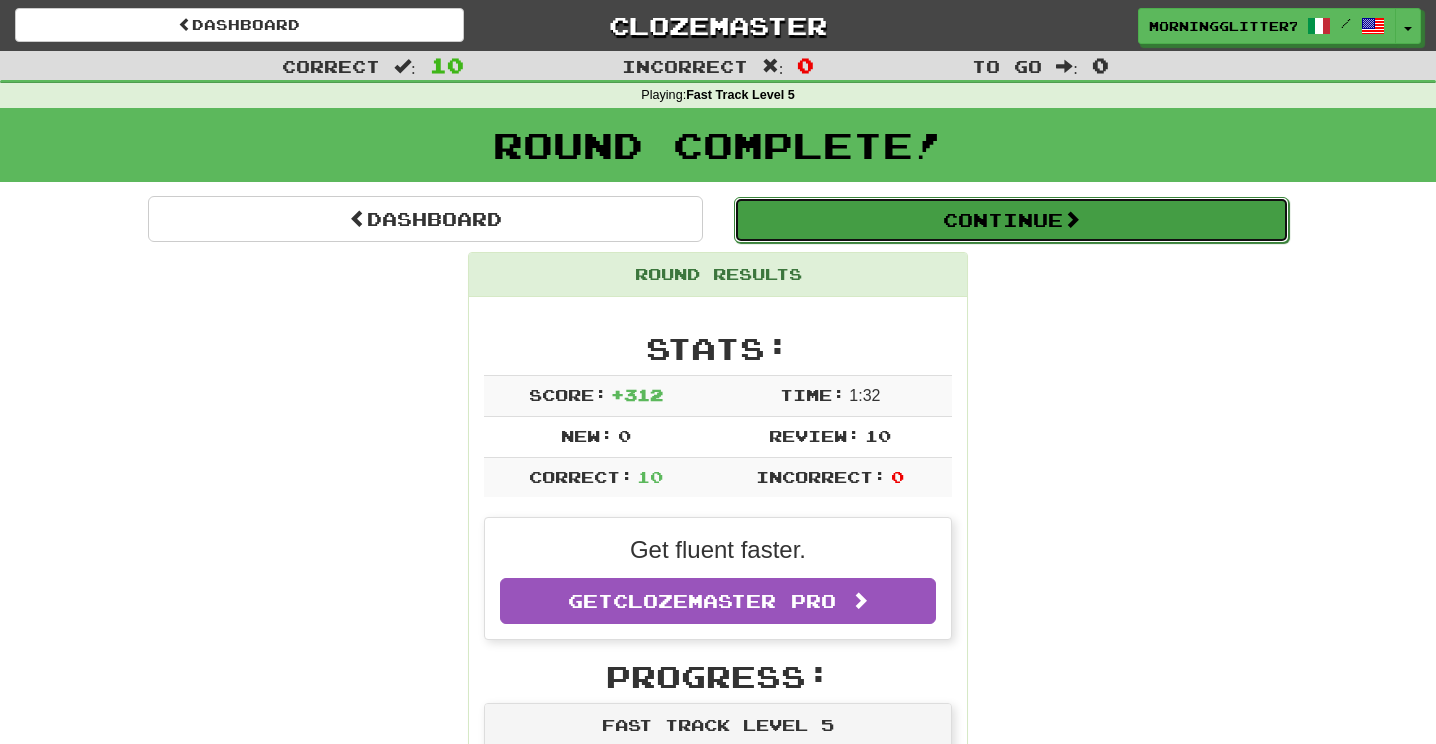 click on "Continue" at bounding box center [1011, 220] 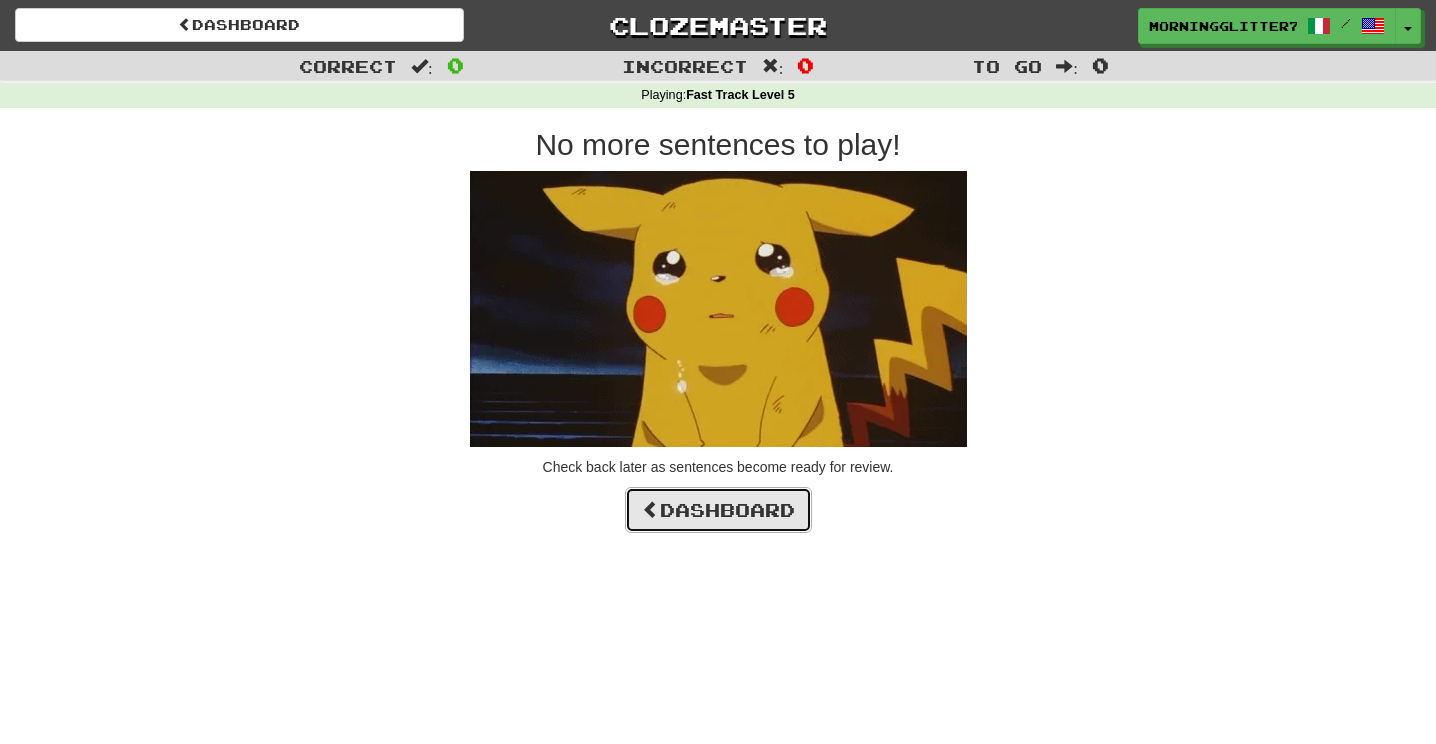 click on "Dashboard" at bounding box center (718, 510) 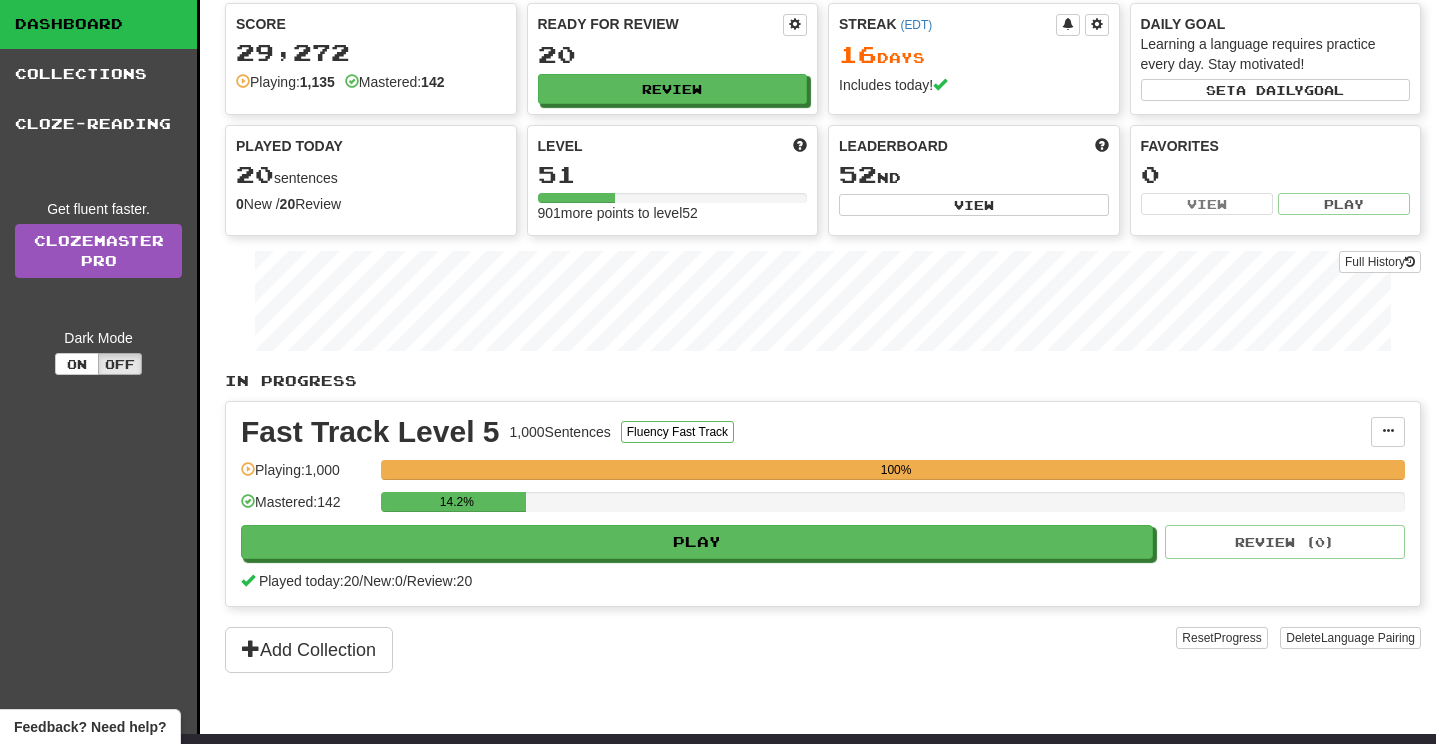scroll, scrollTop: 0, scrollLeft: 0, axis: both 